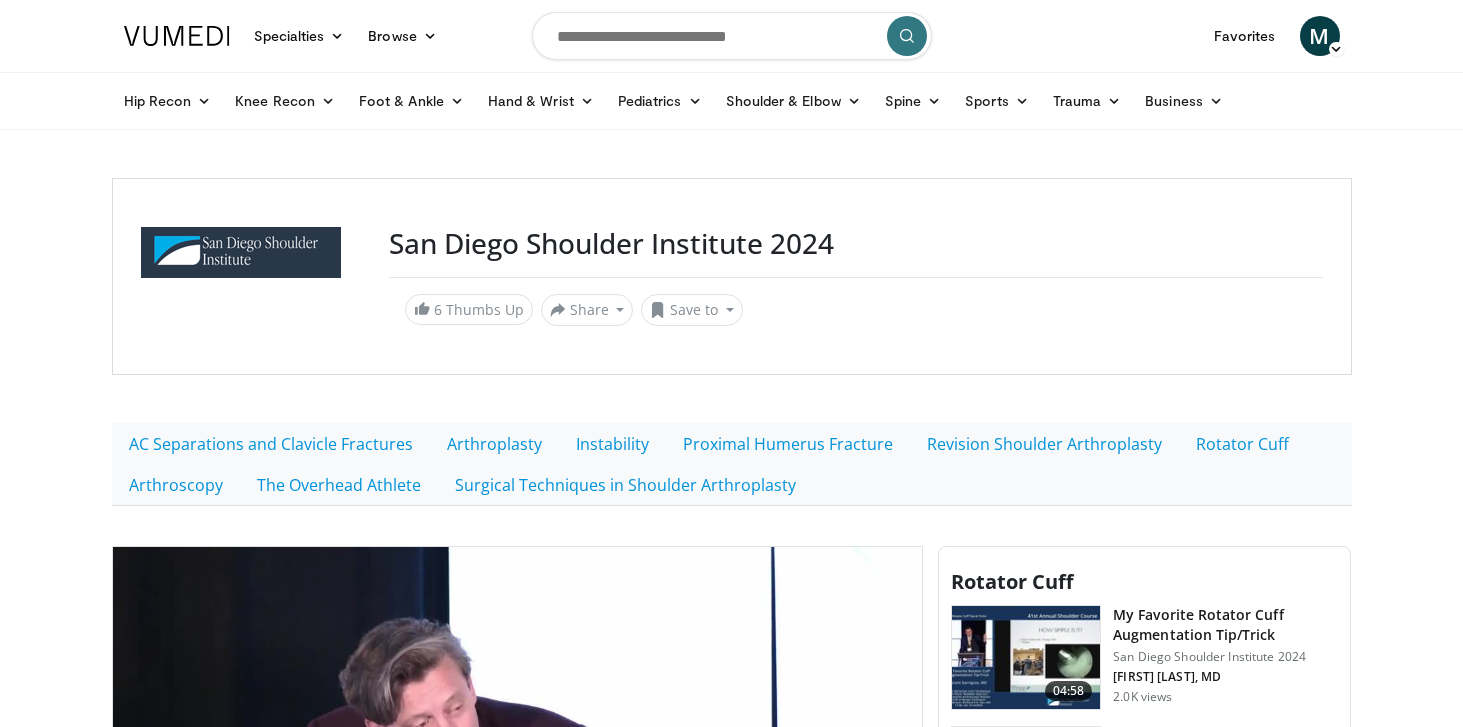scroll, scrollTop: 512, scrollLeft: 0, axis: vertical 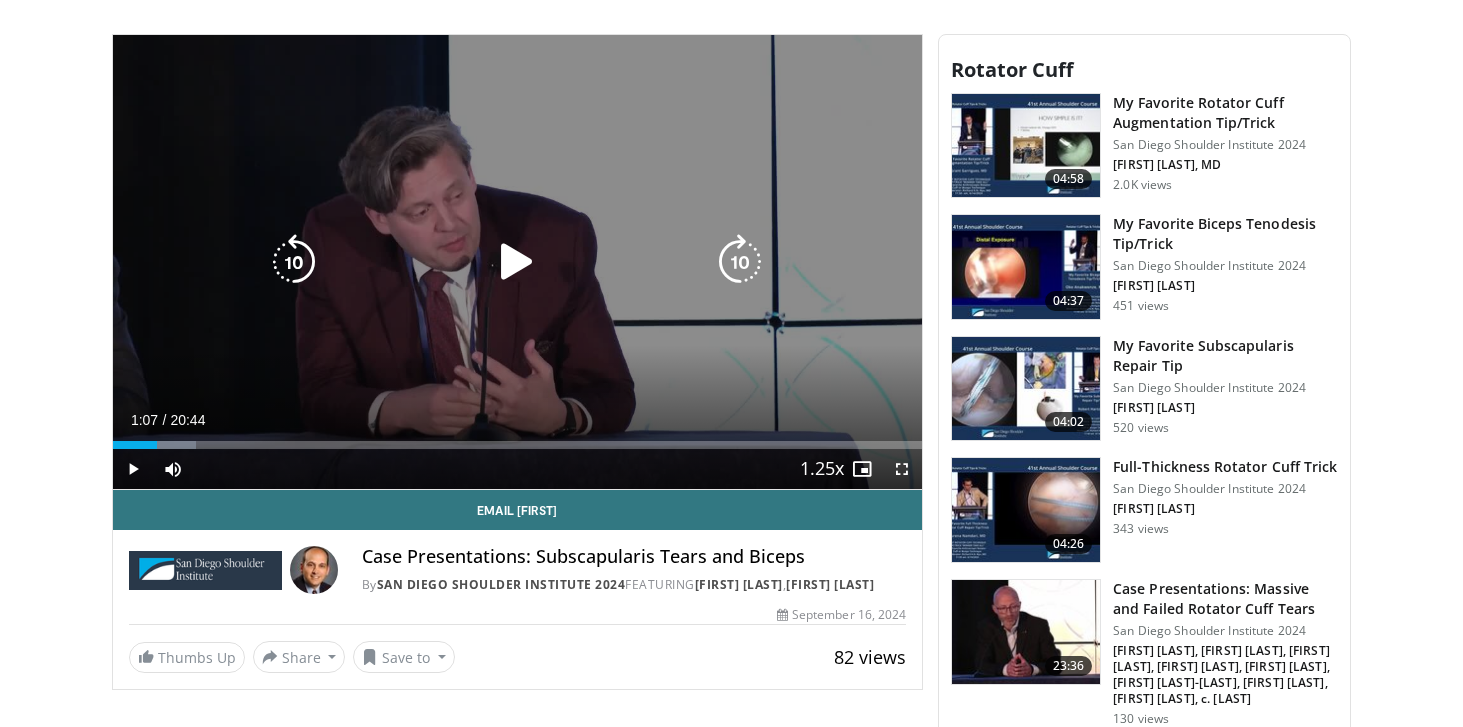 click at bounding box center [517, 262] 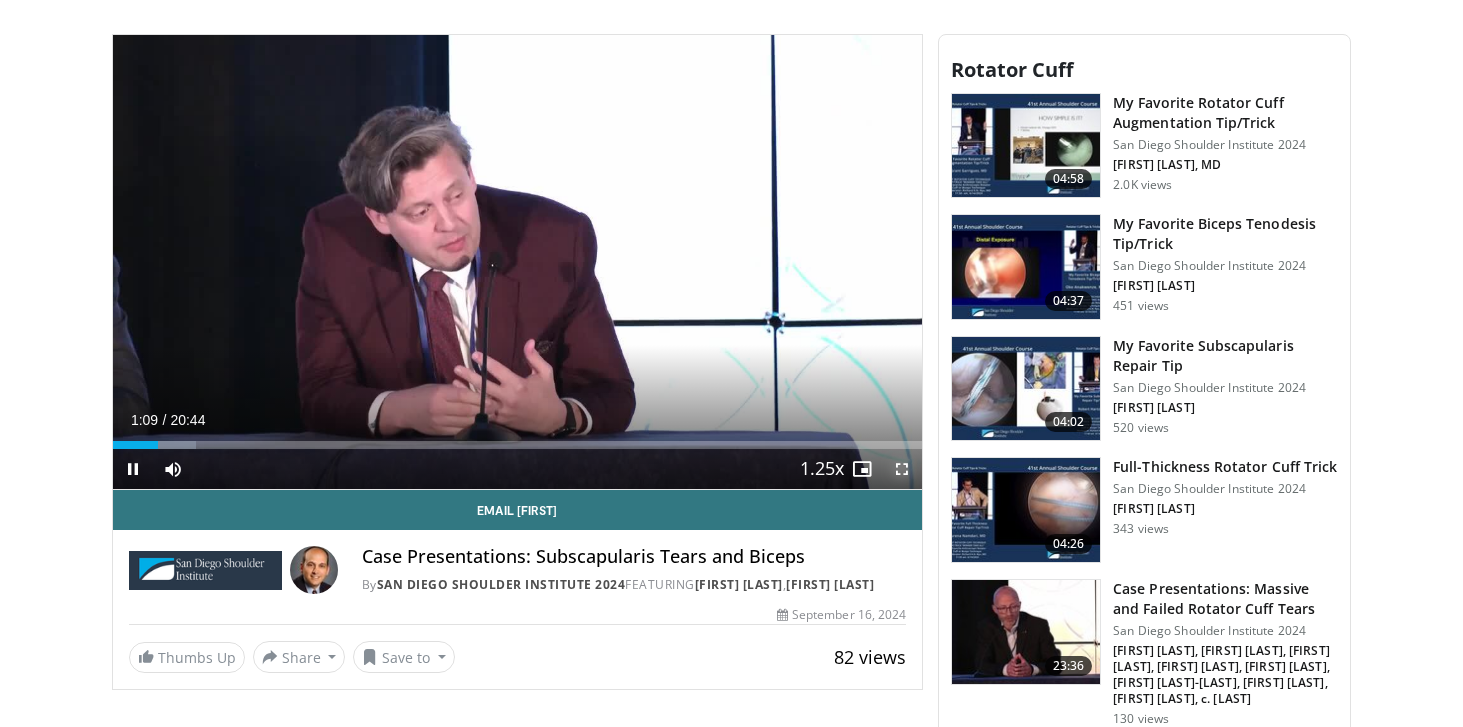 click at bounding box center [902, 469] 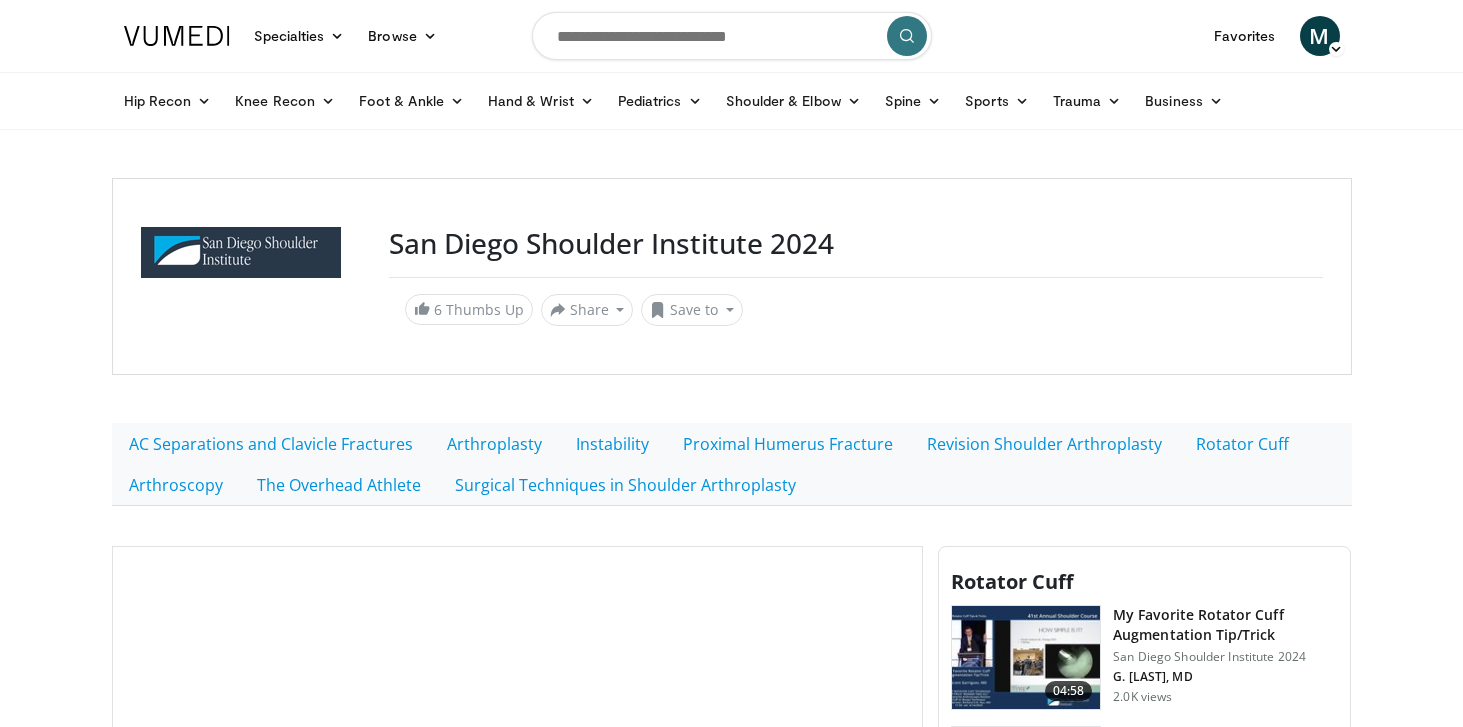 scroll, scrollTop: 511, scrollLeft: 0, axis: vertical 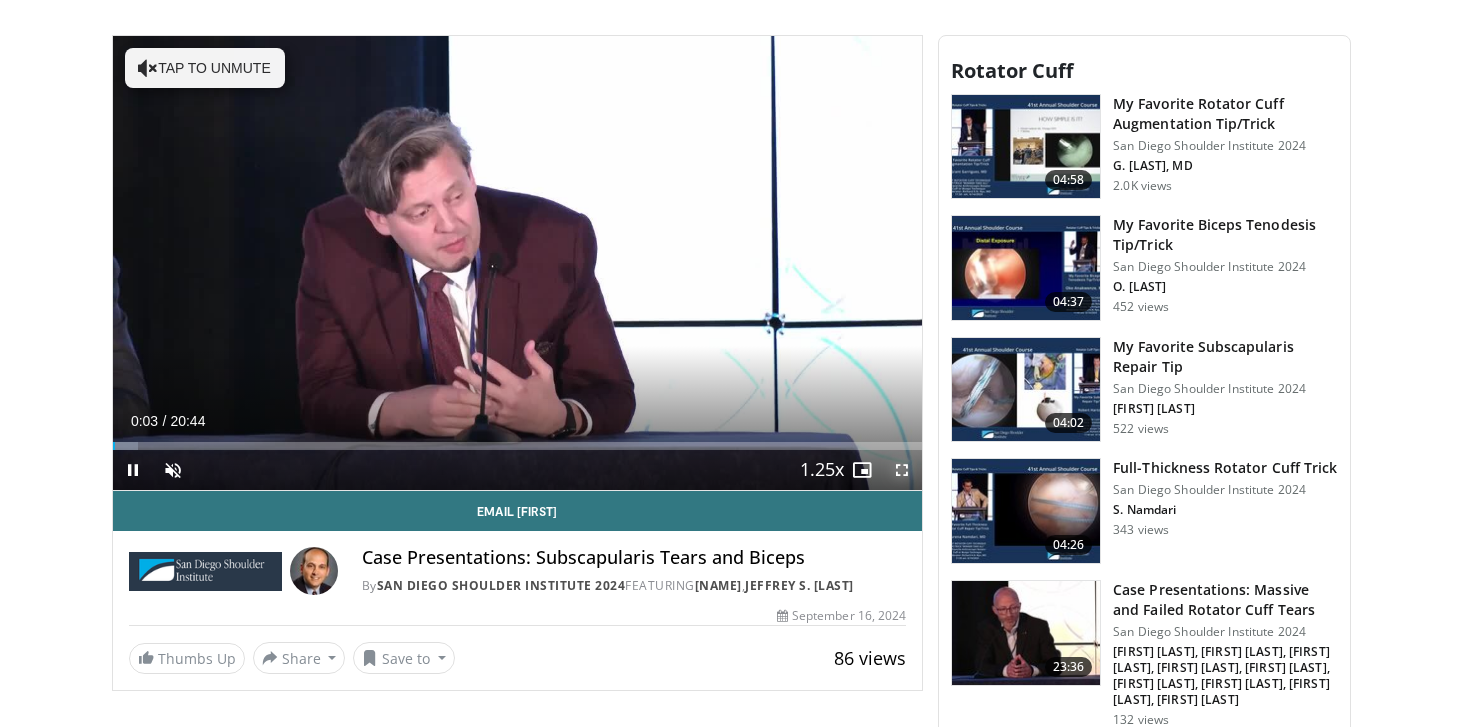 click at bounding box center [902, 470] 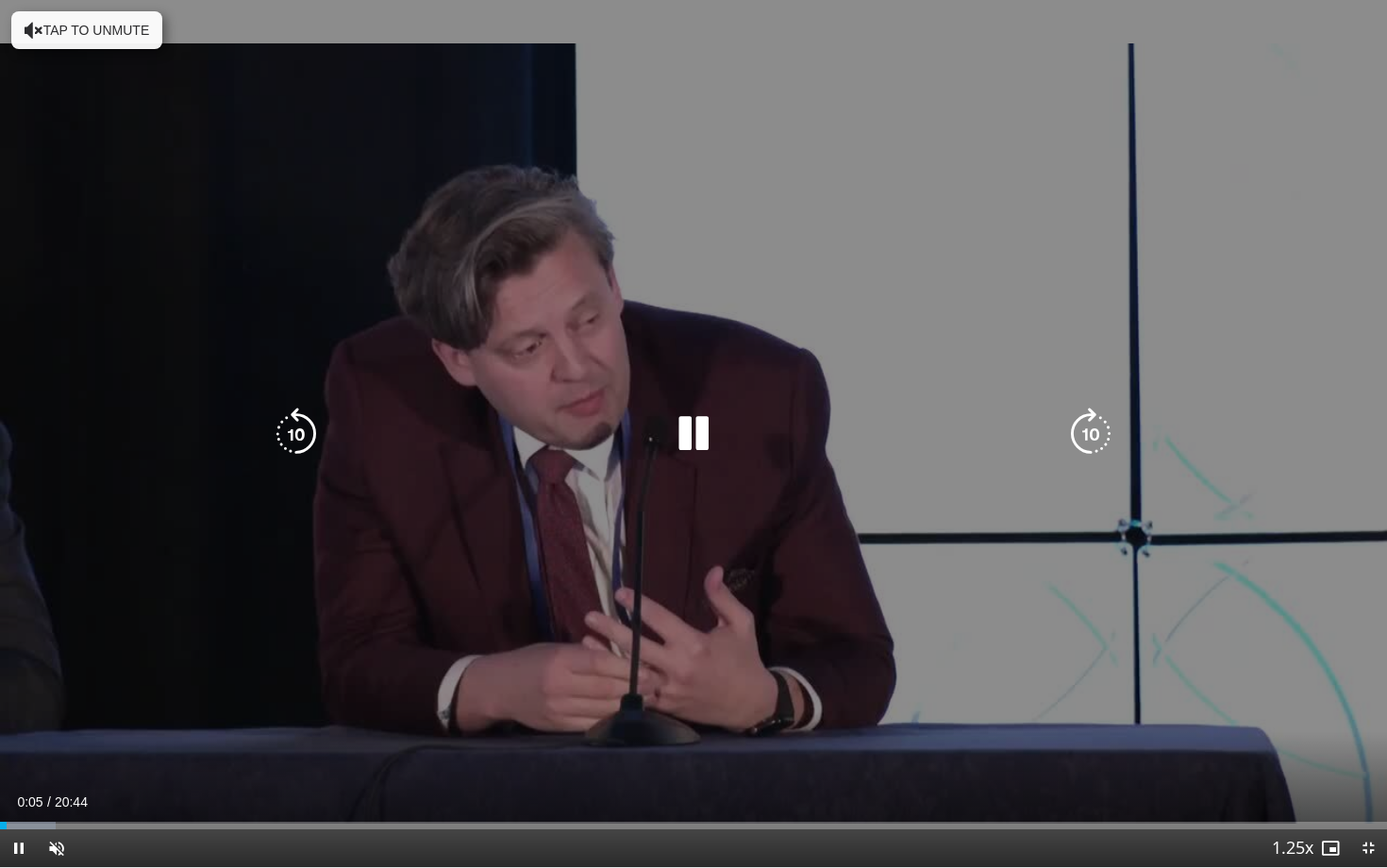 click on "Tap to unmute" at bounding box center [87, 30] 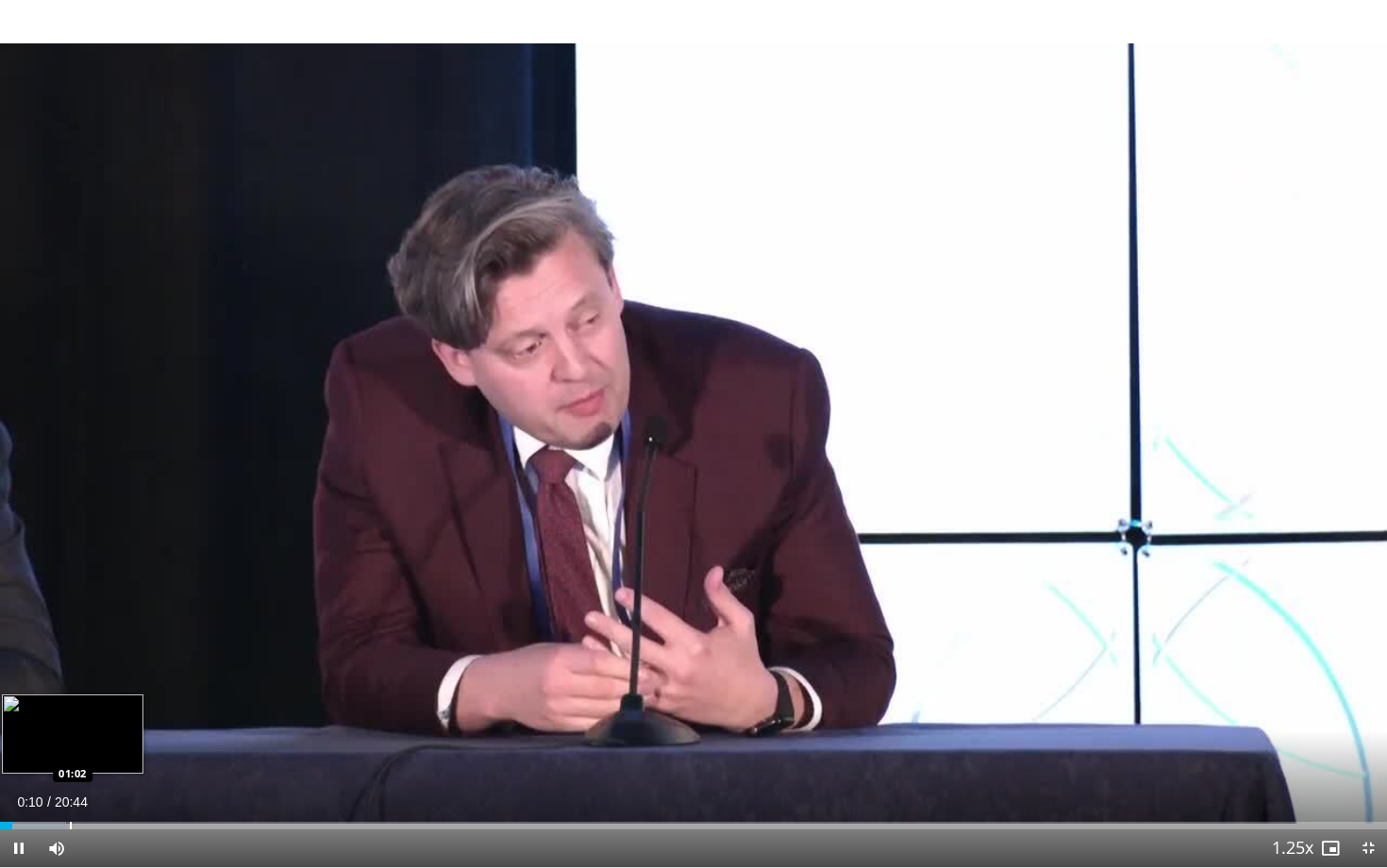 click at bounding box center [71, 826] 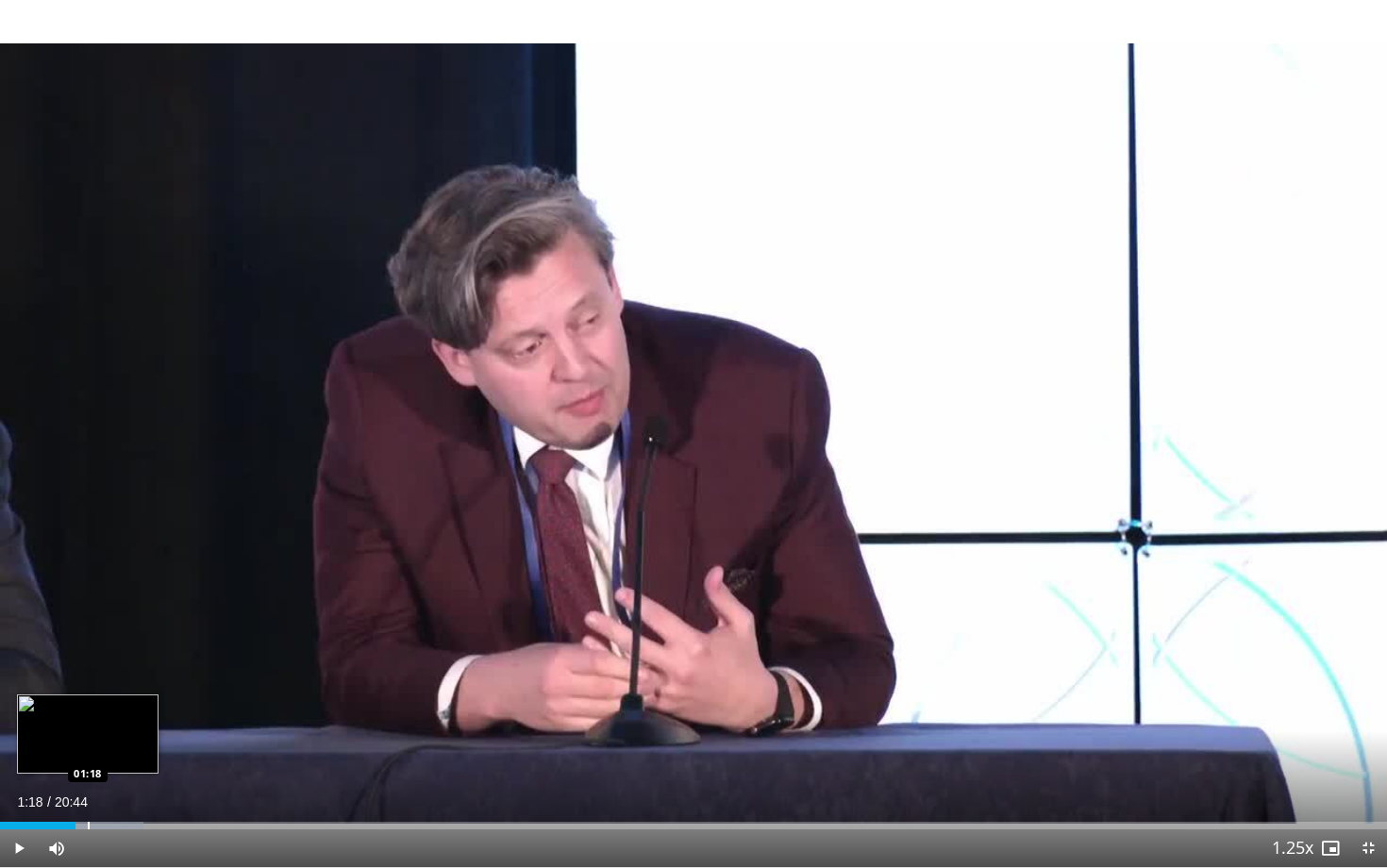 click at bounding box center (89, 826) 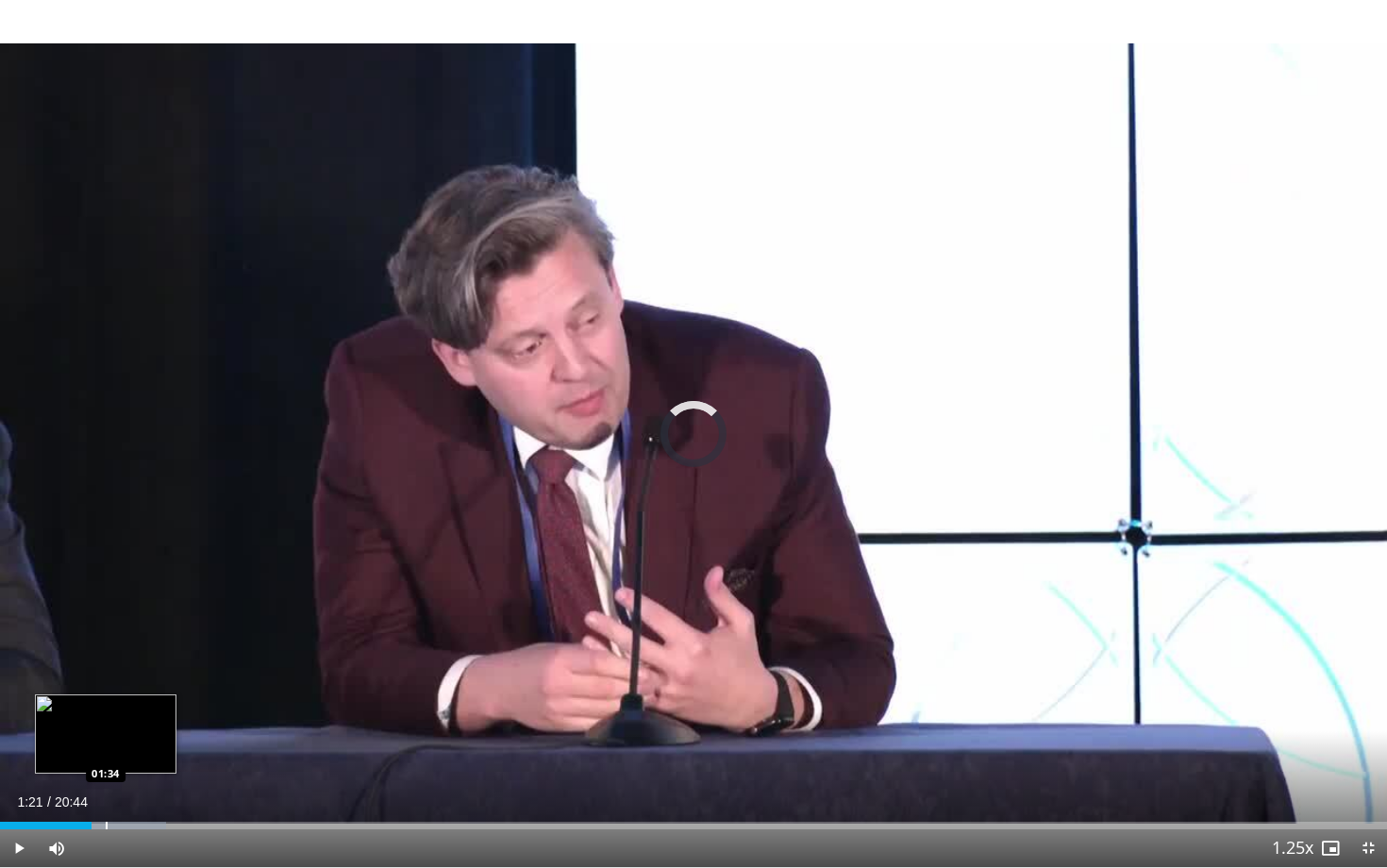 click on "Loaded :  11.95% 01:21 01:34" at bounding box center [694, 826] 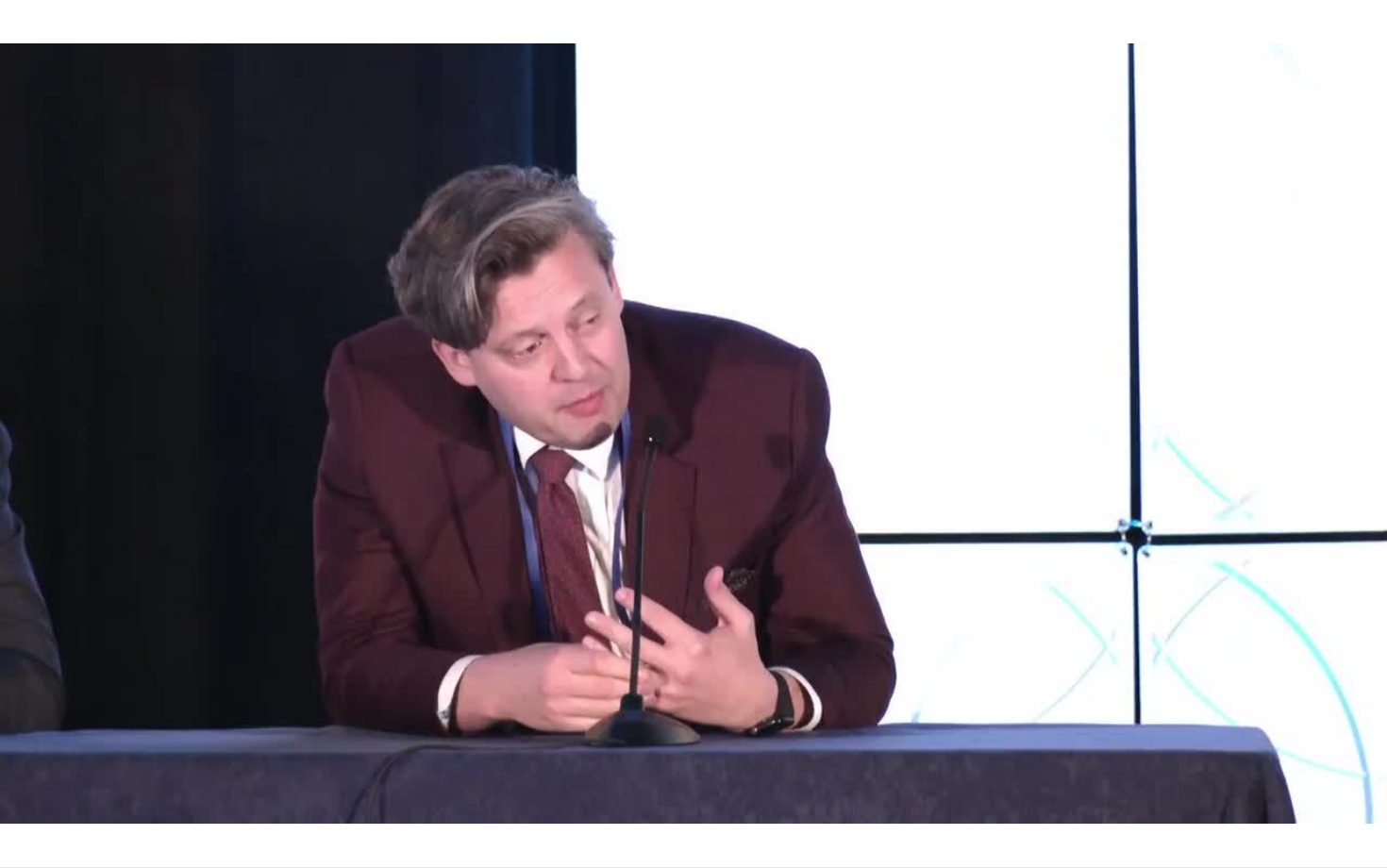 click on "10 seconds
Tap to unmute" at bounding box center (694, 433) 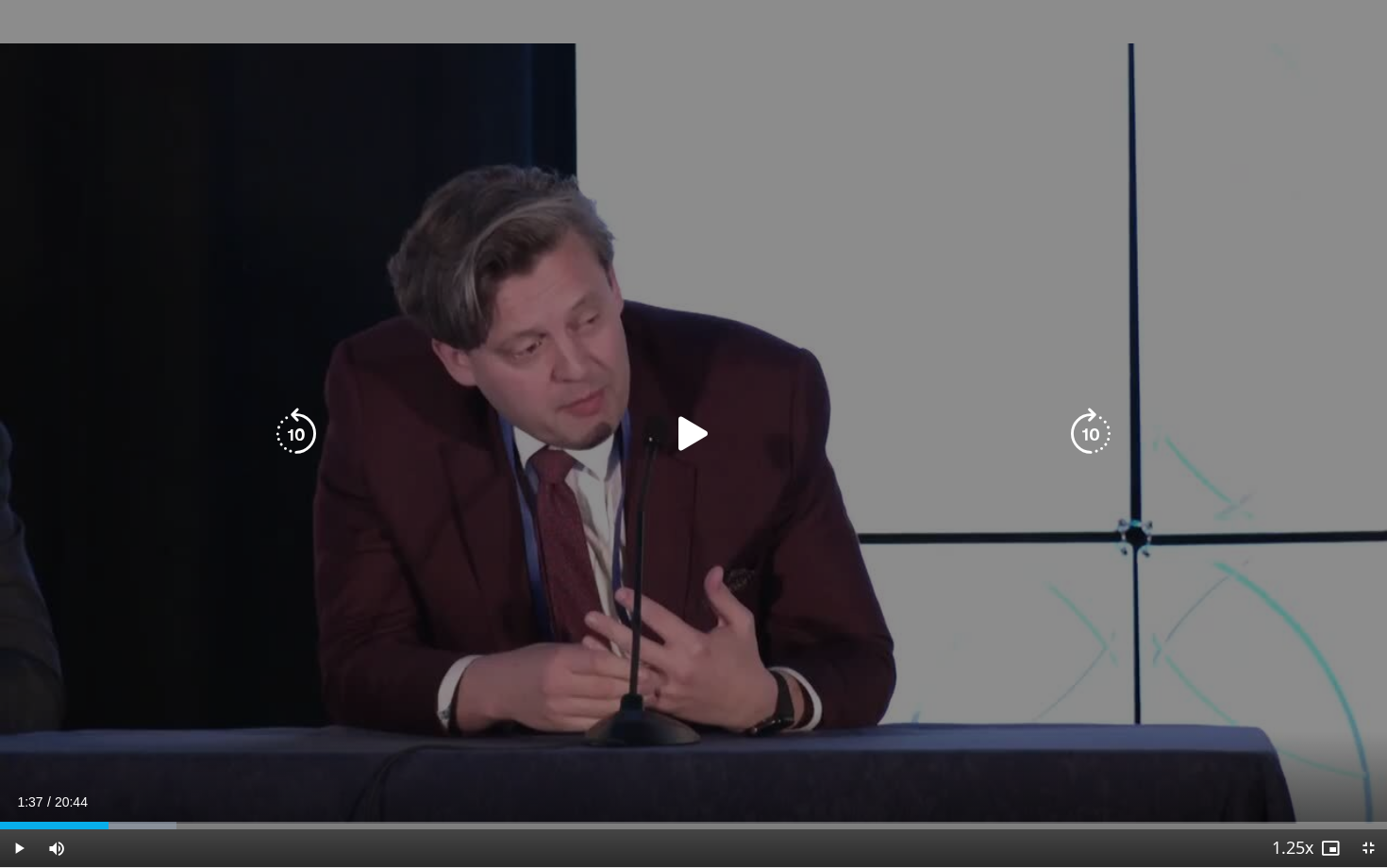 click at bounding box center (694, 434) 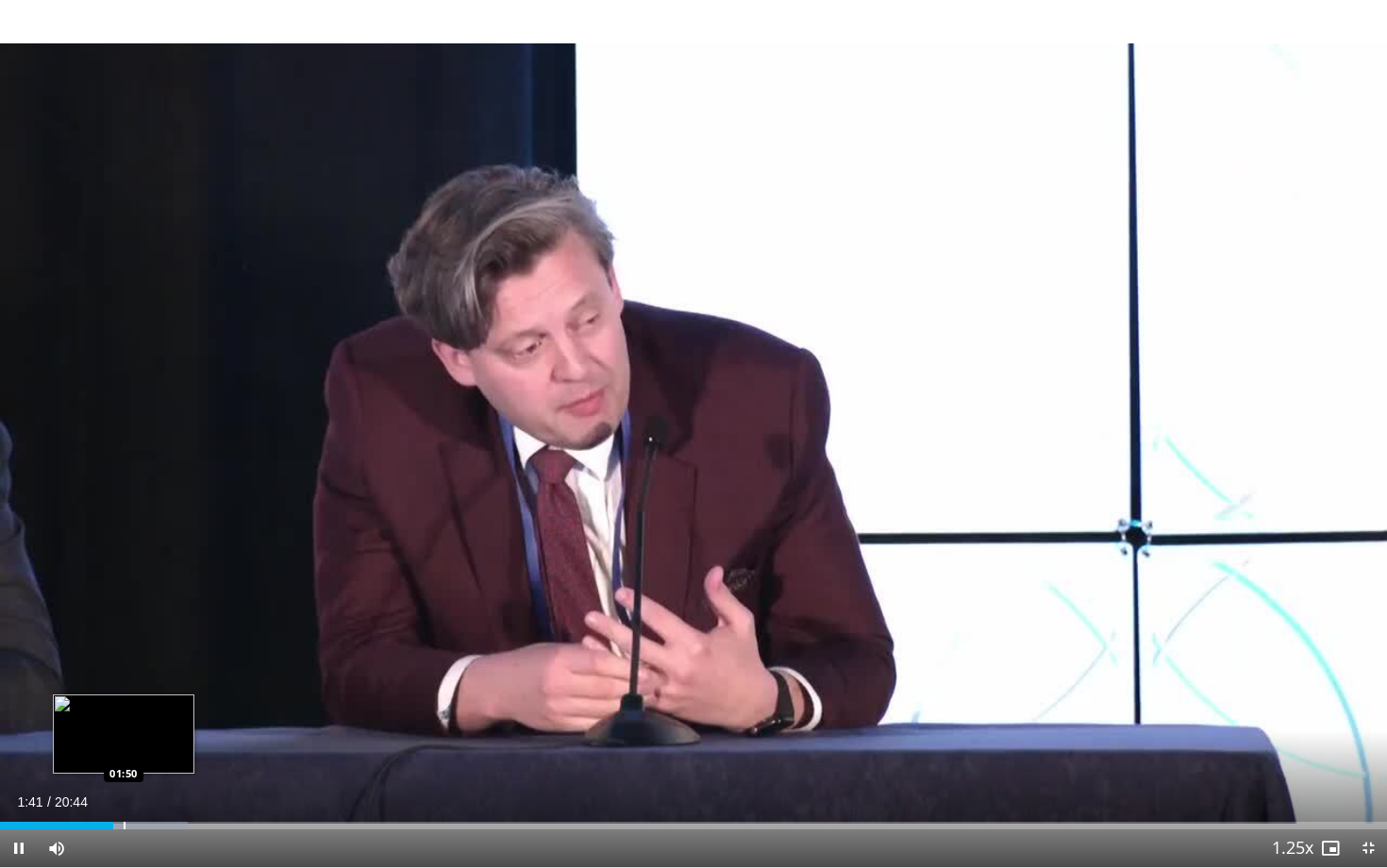 click at bounding box center [125, 826] 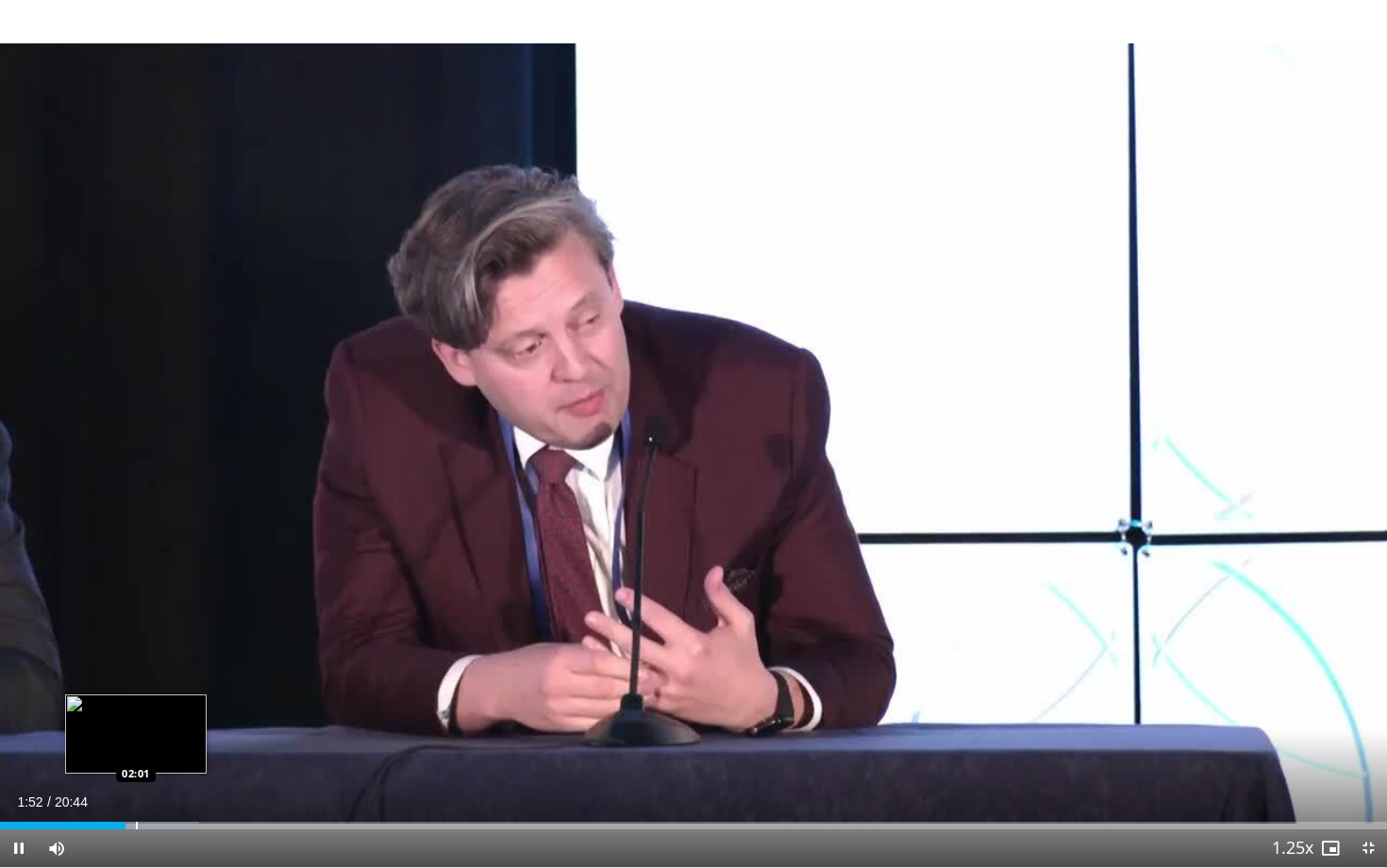 click at bounding box center [137, 826] 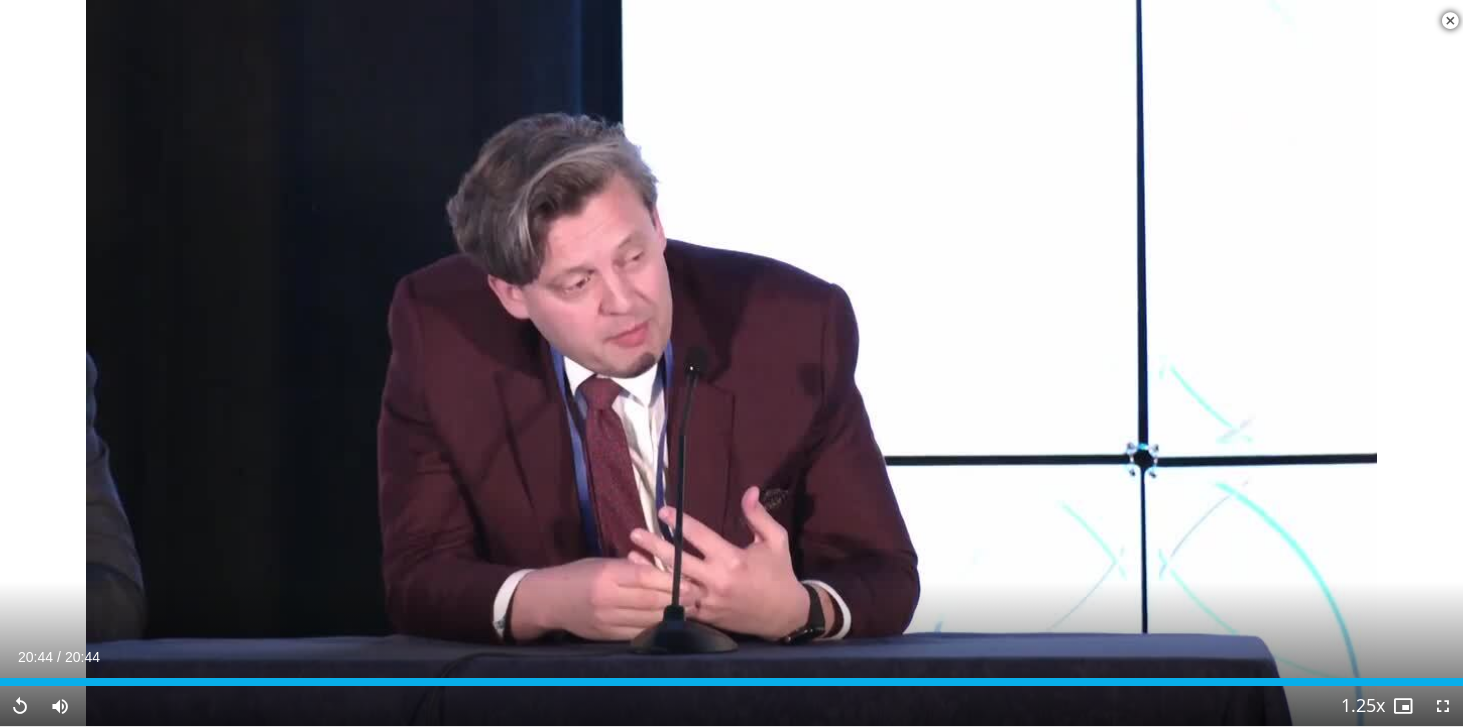 scroll, scrollTop: 2955, scrollLeft: 0, axis: vertical 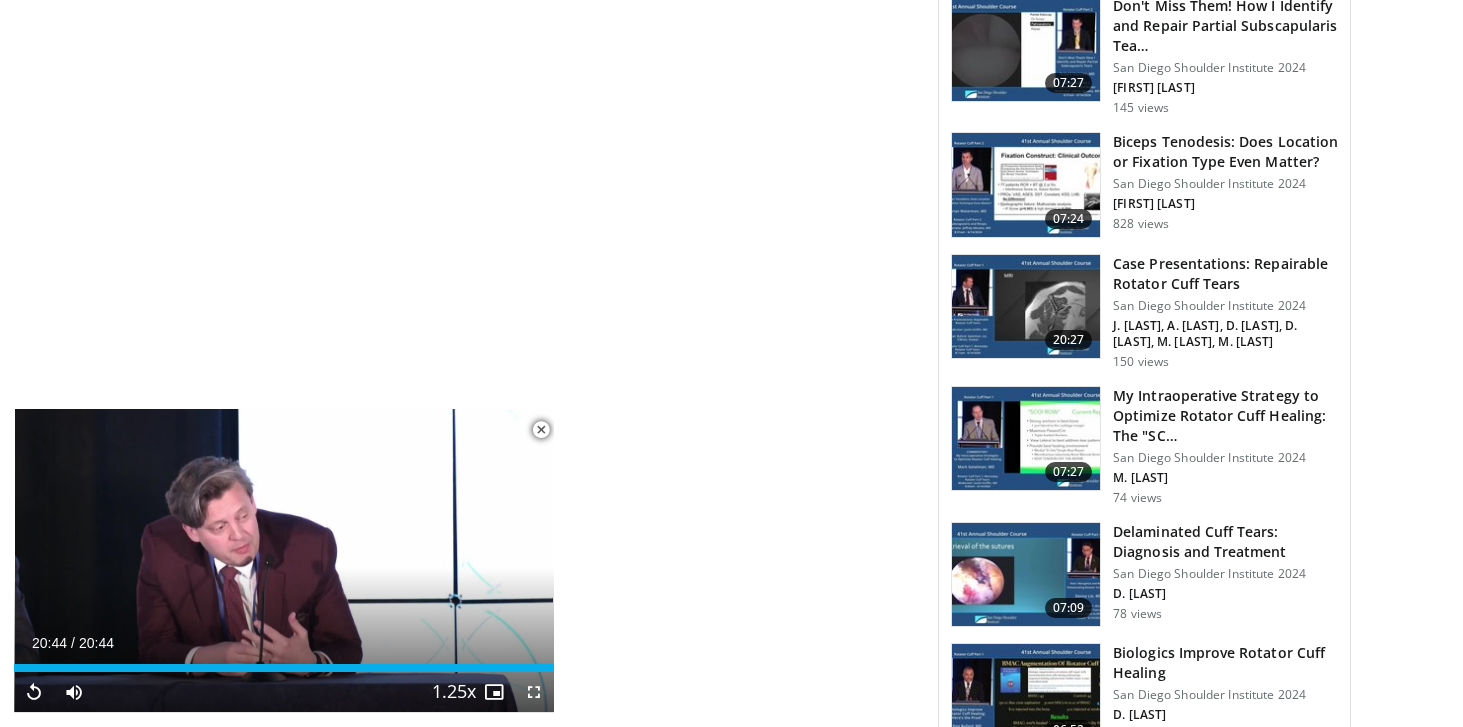 click at bounding box center [1026, 307] 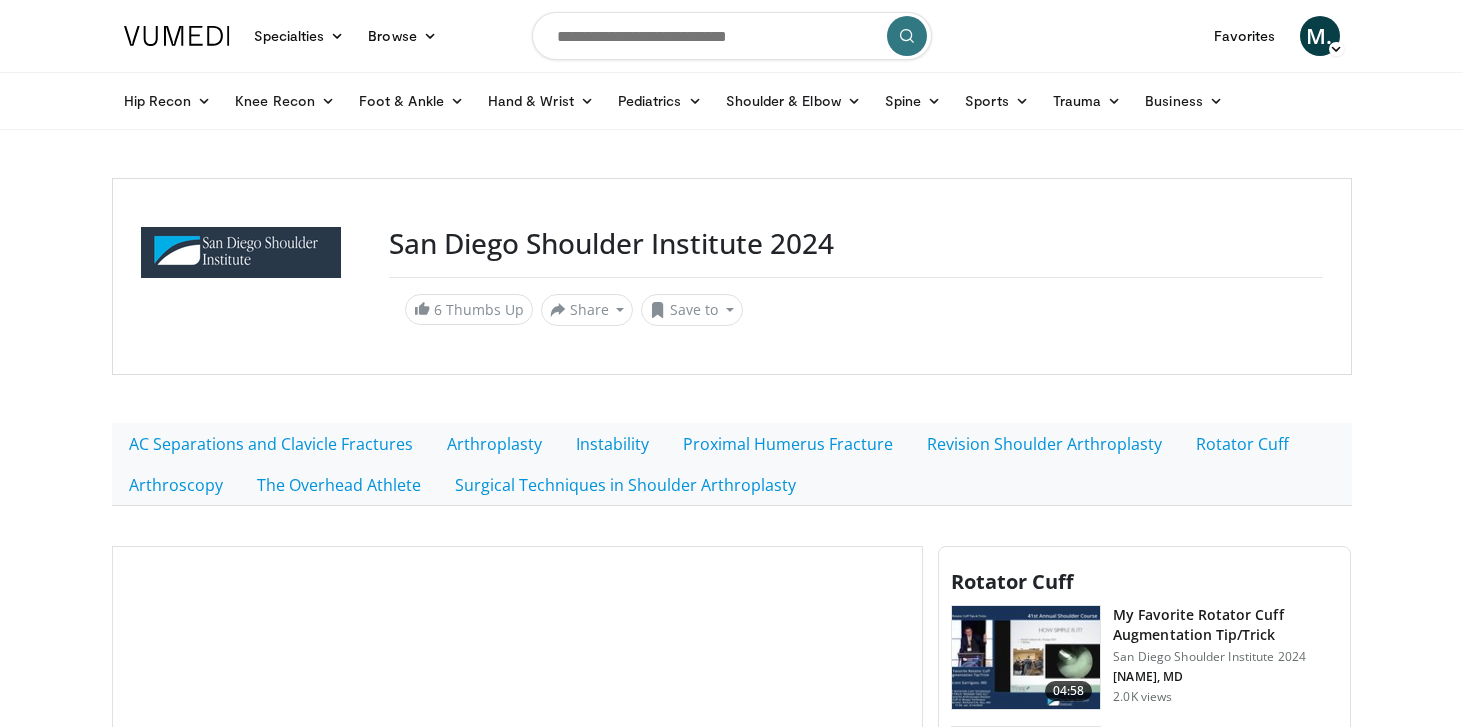 scroll, scrollTop: 0, scrollLeft: 0, axis: both 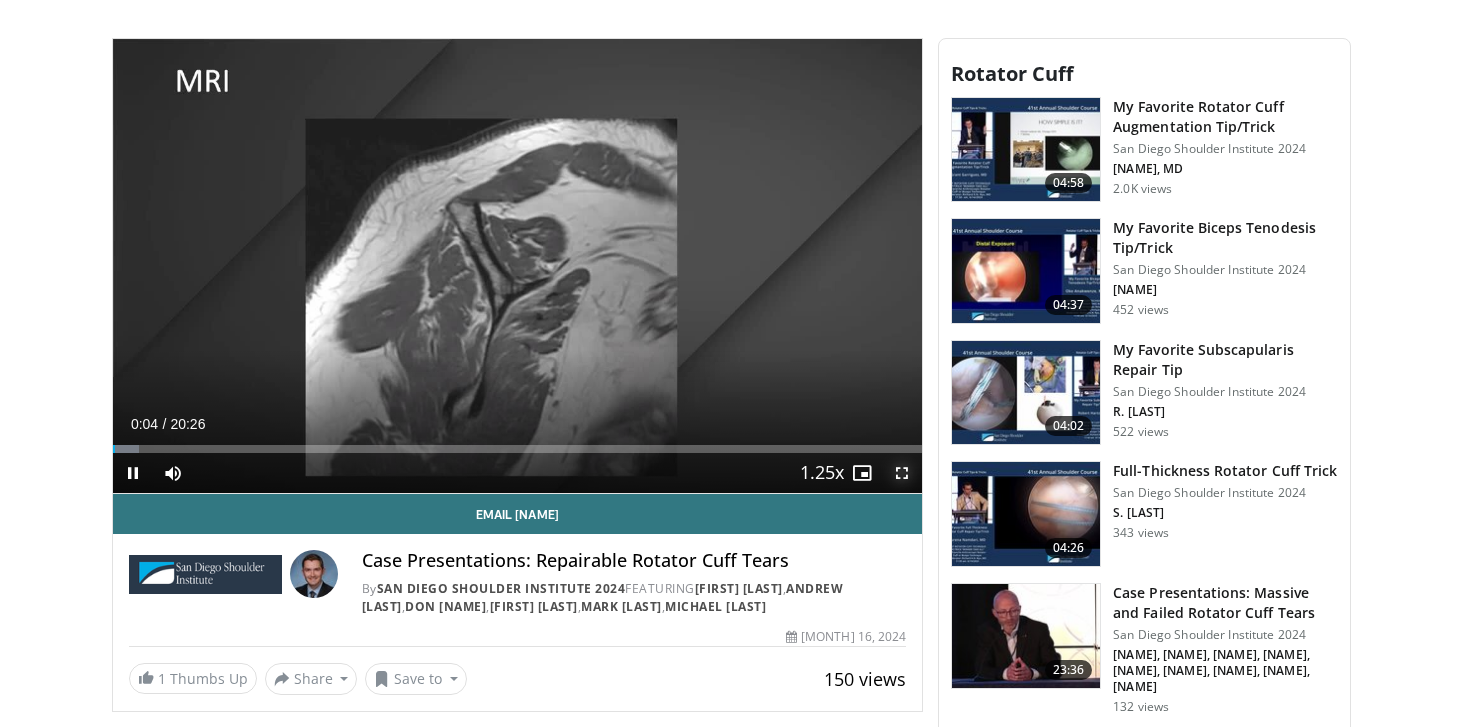 click at bounding box center [902, 473] 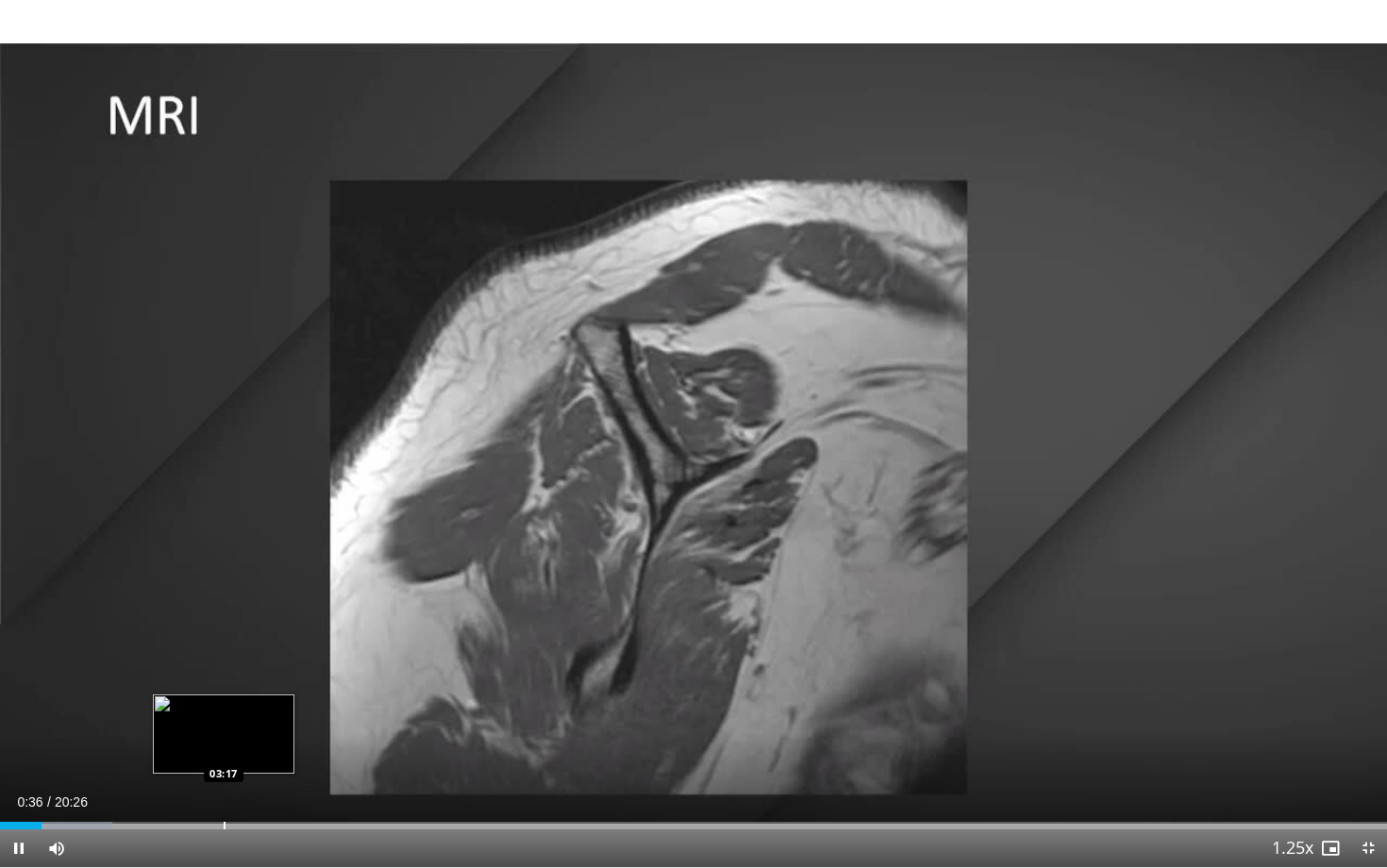 click at bounding box center [225, 826] 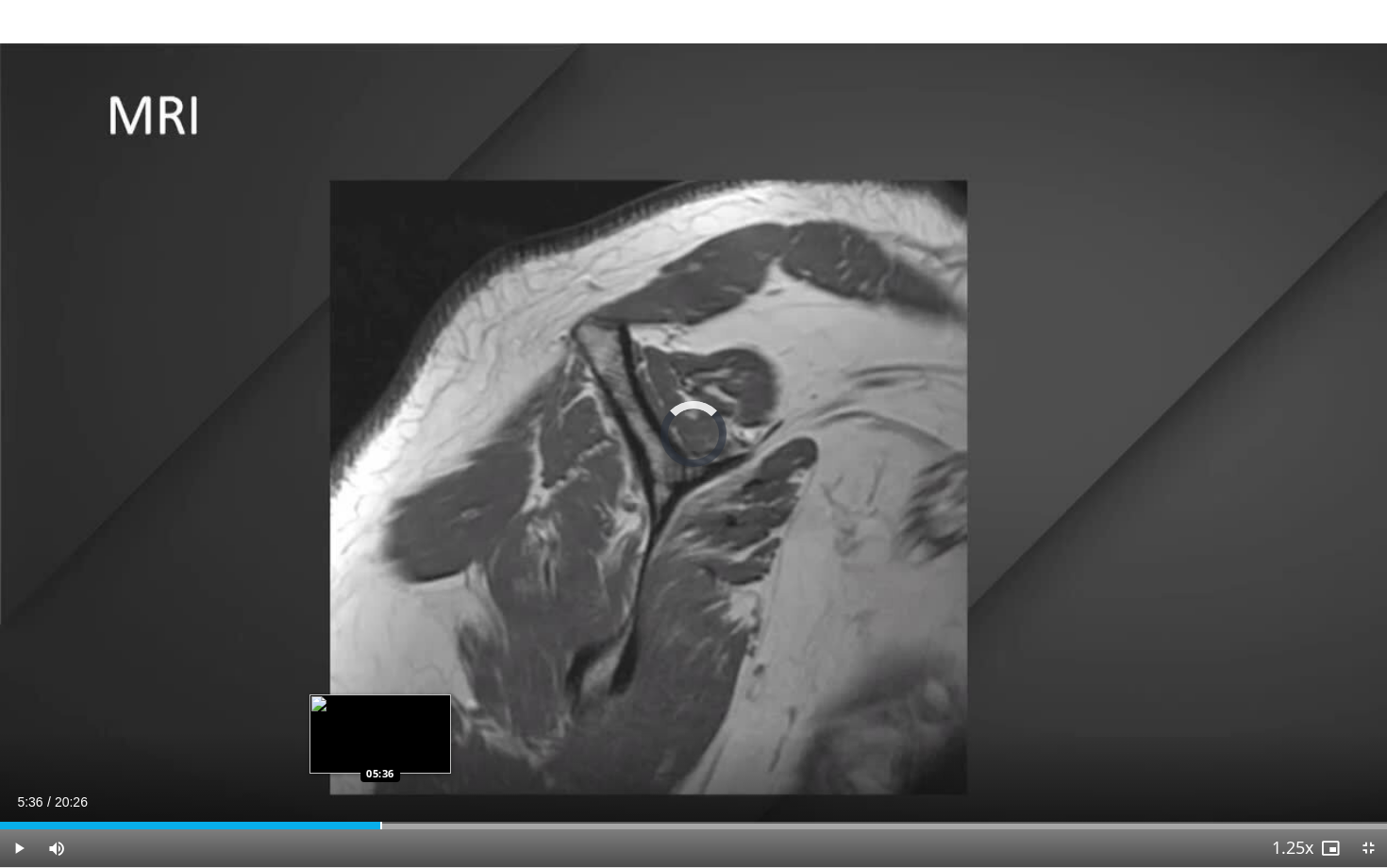 click at bounding box center [381, 826] 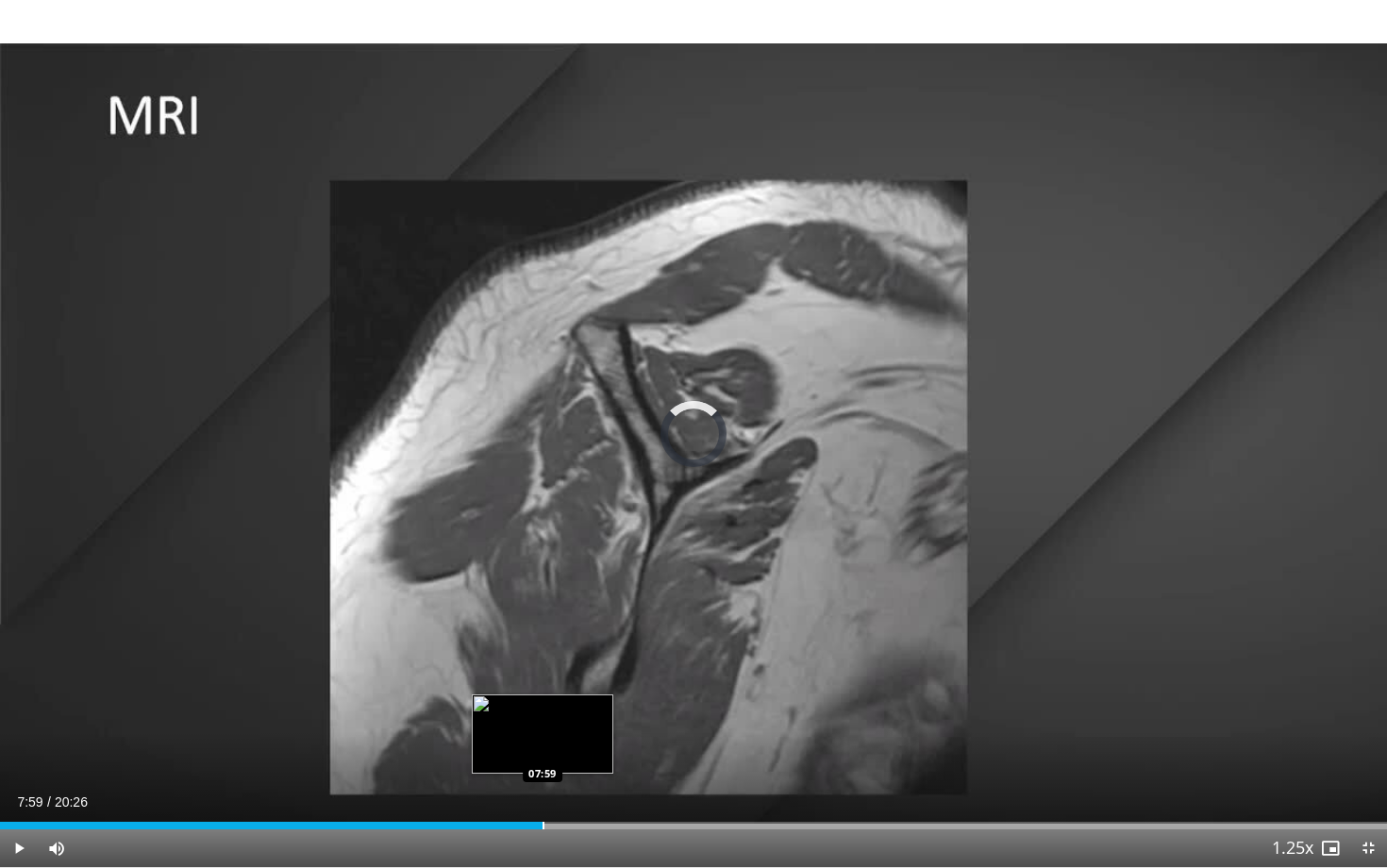 click at bounding box center (543, 826) 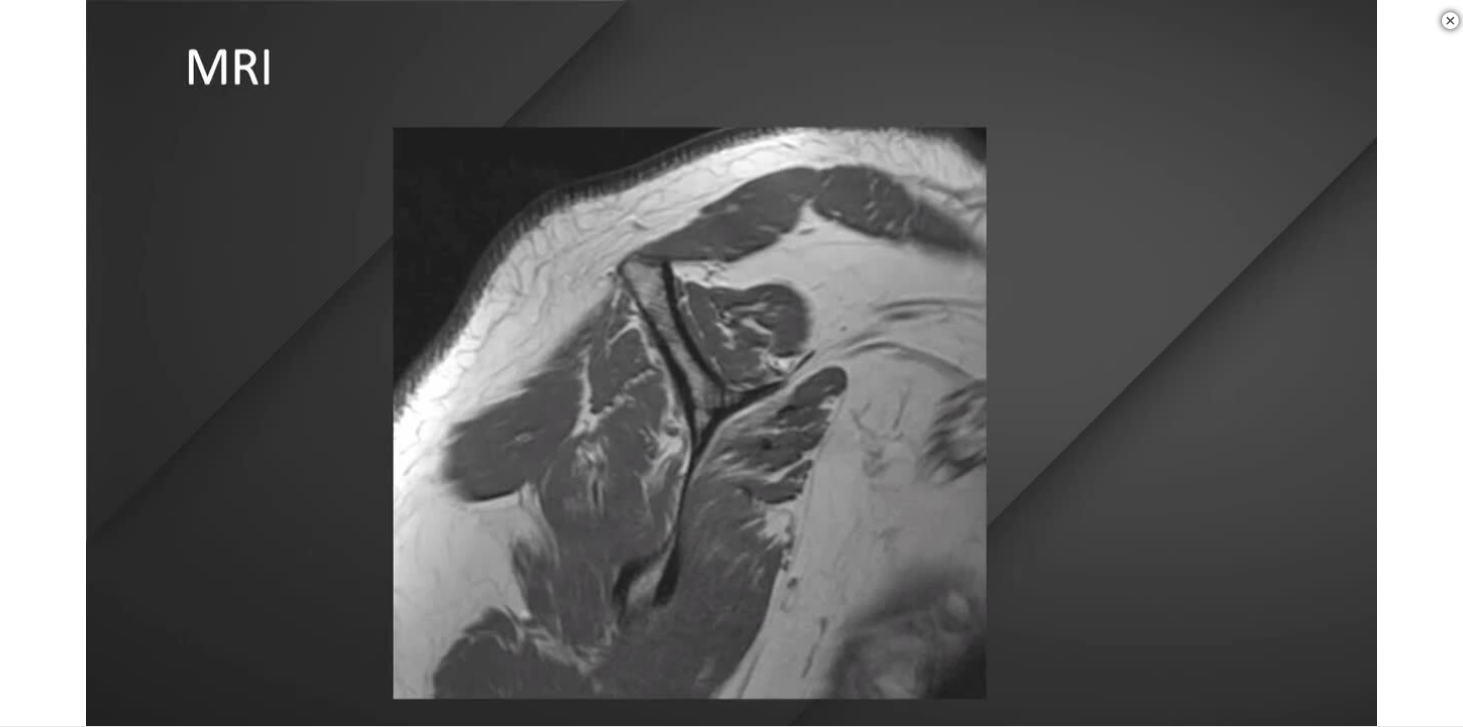 scroll, scrollTop: 0, scrollLeft: 0, axis: both 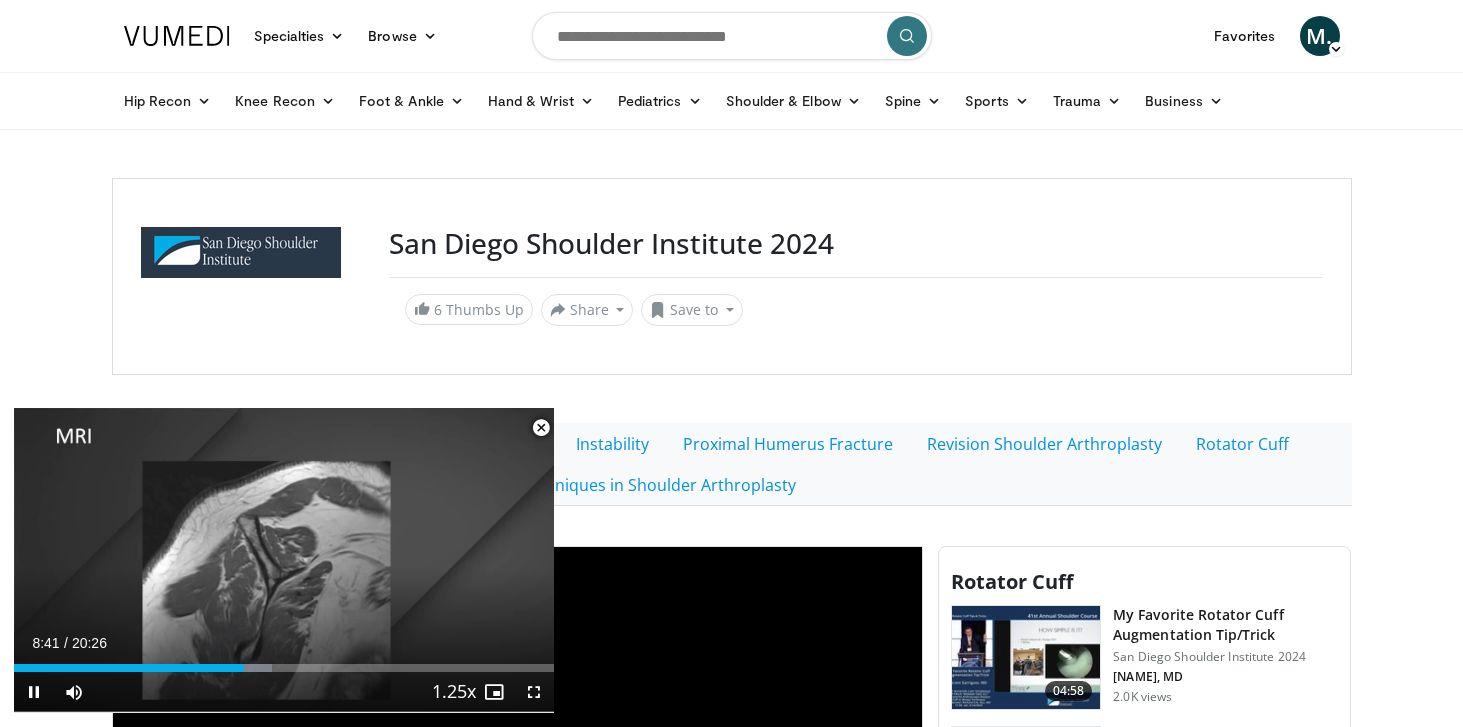 click at bounding box center [541, 428] 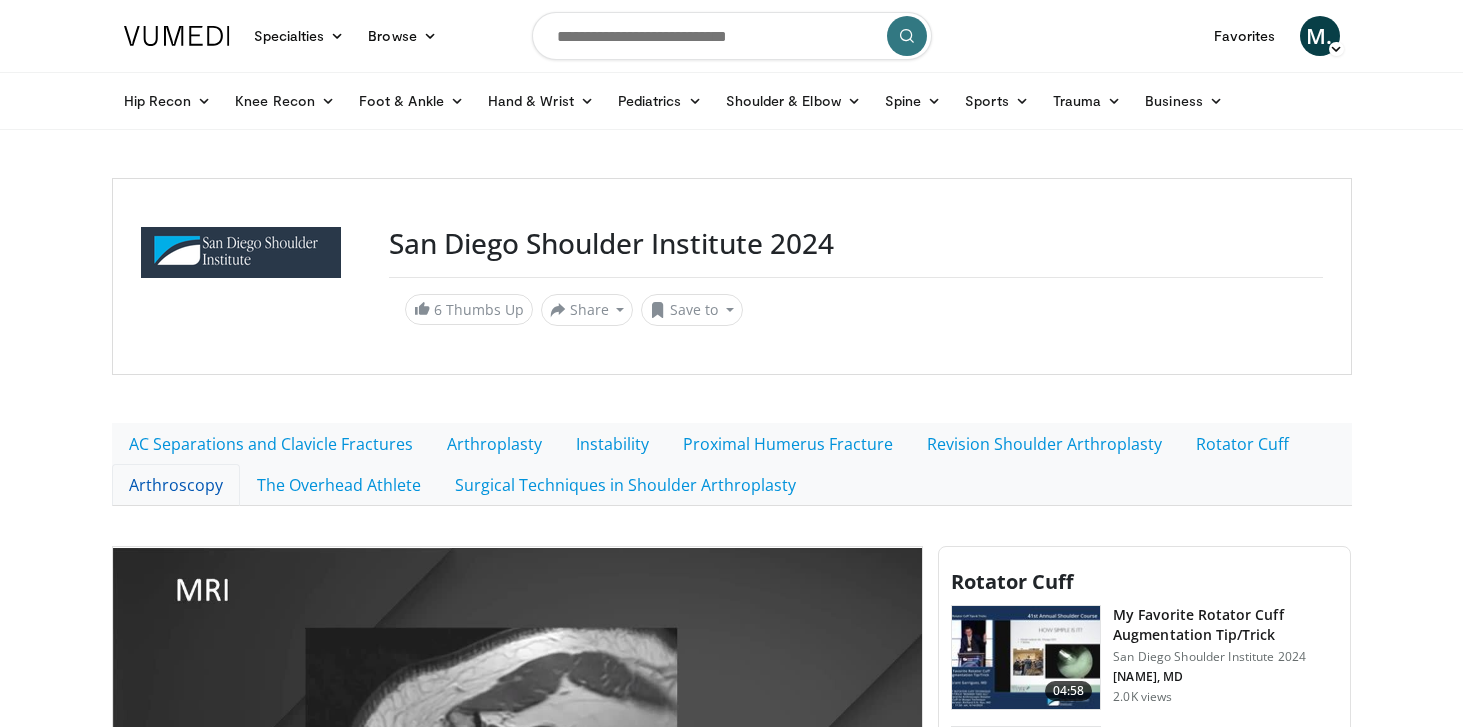 click on "Arthroscopy" at bounding box center (176, 485) 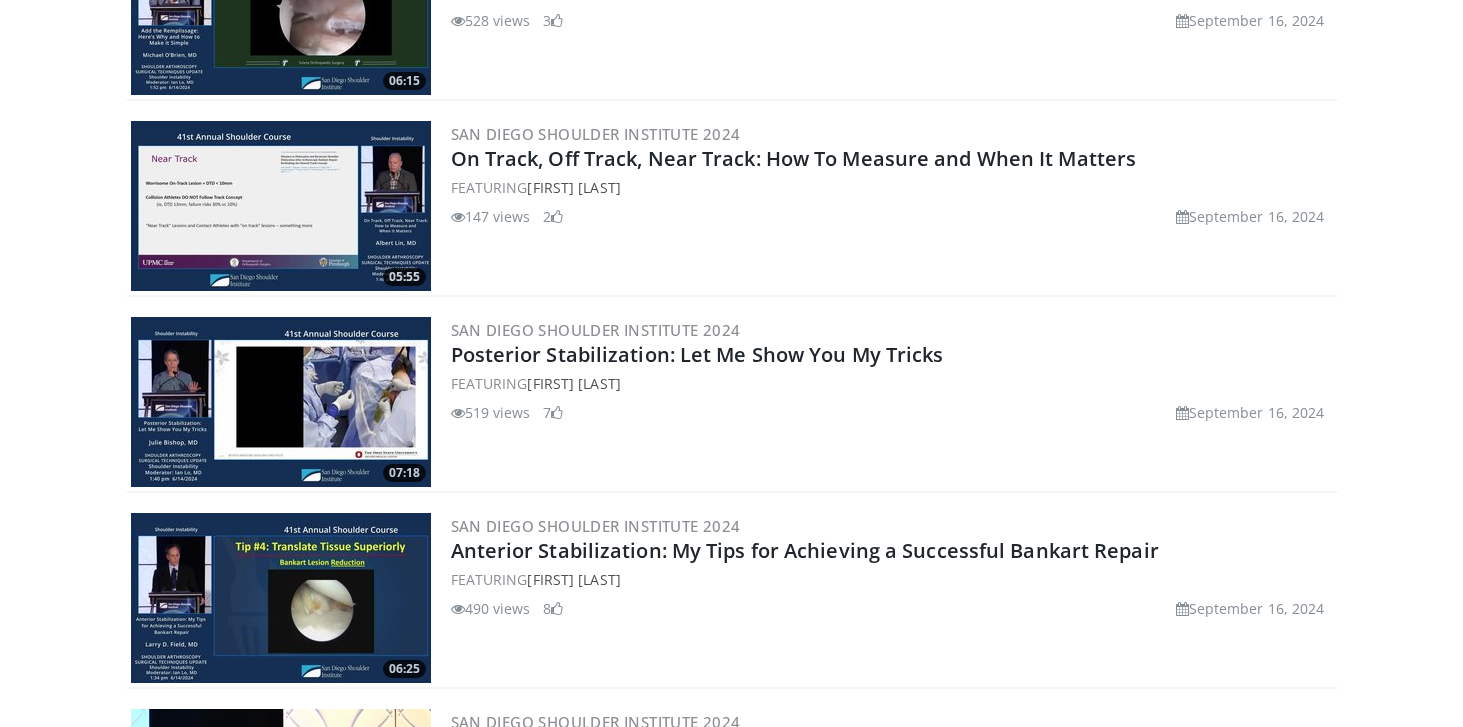 scroll, scrollTop: 0, scrollLeft: 0, axis: both 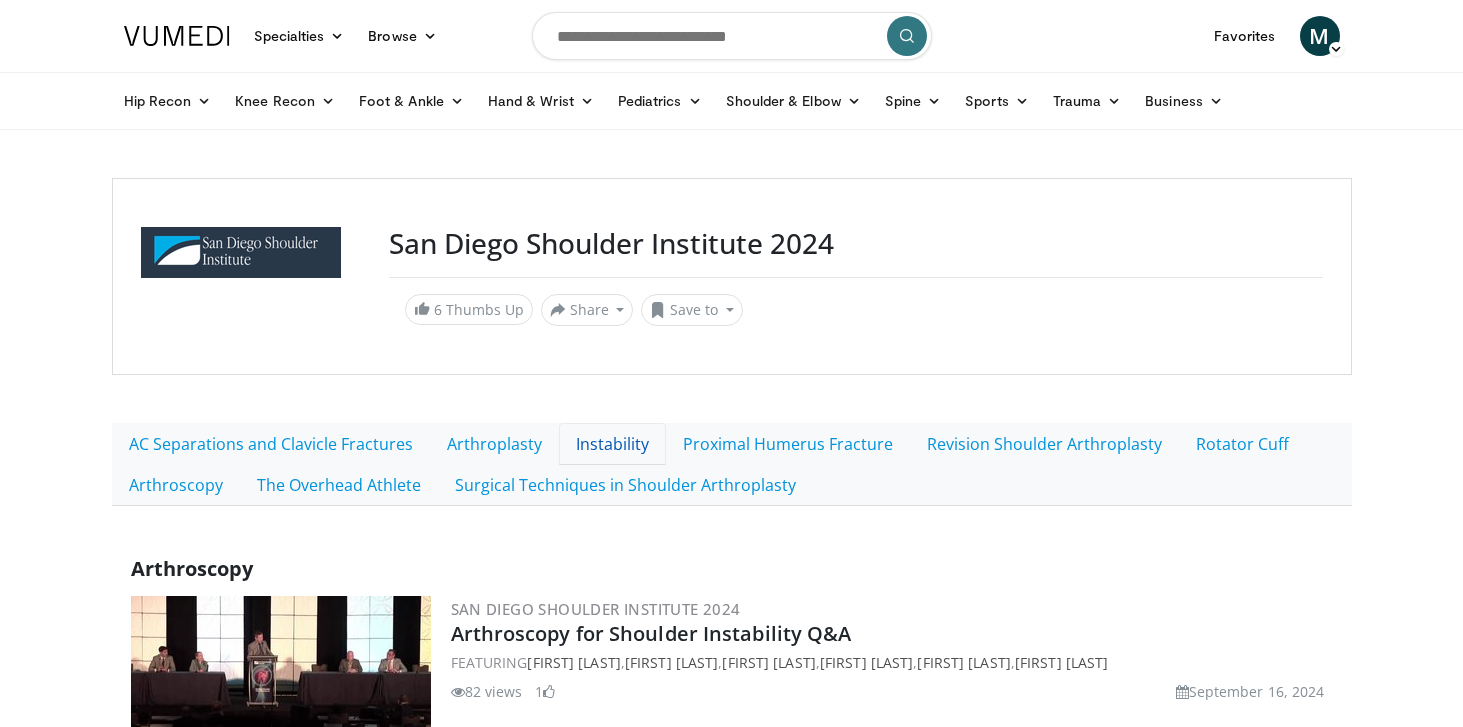 click on "Instability" at bounding box center [612, 444] 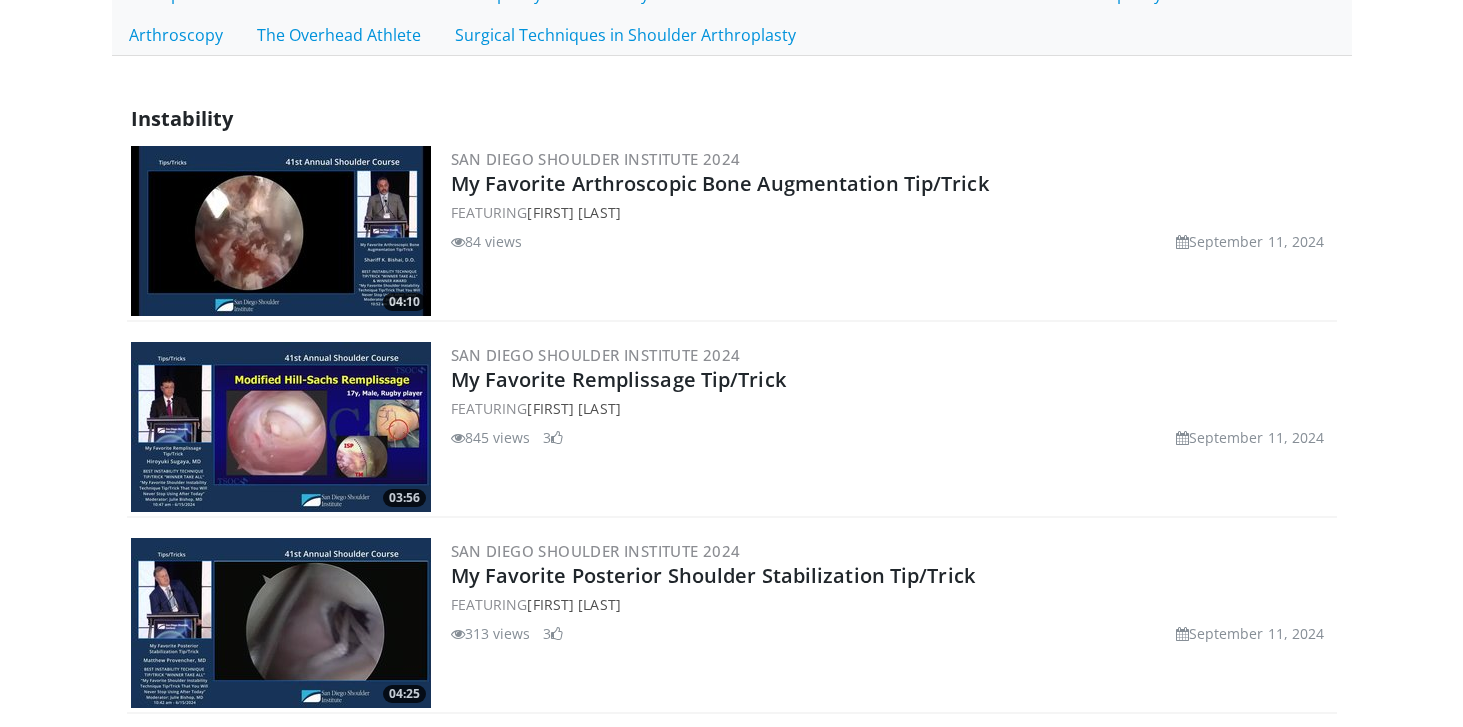 scroll, scrollTop: 439, scrollLeft: 0, axis: vertical 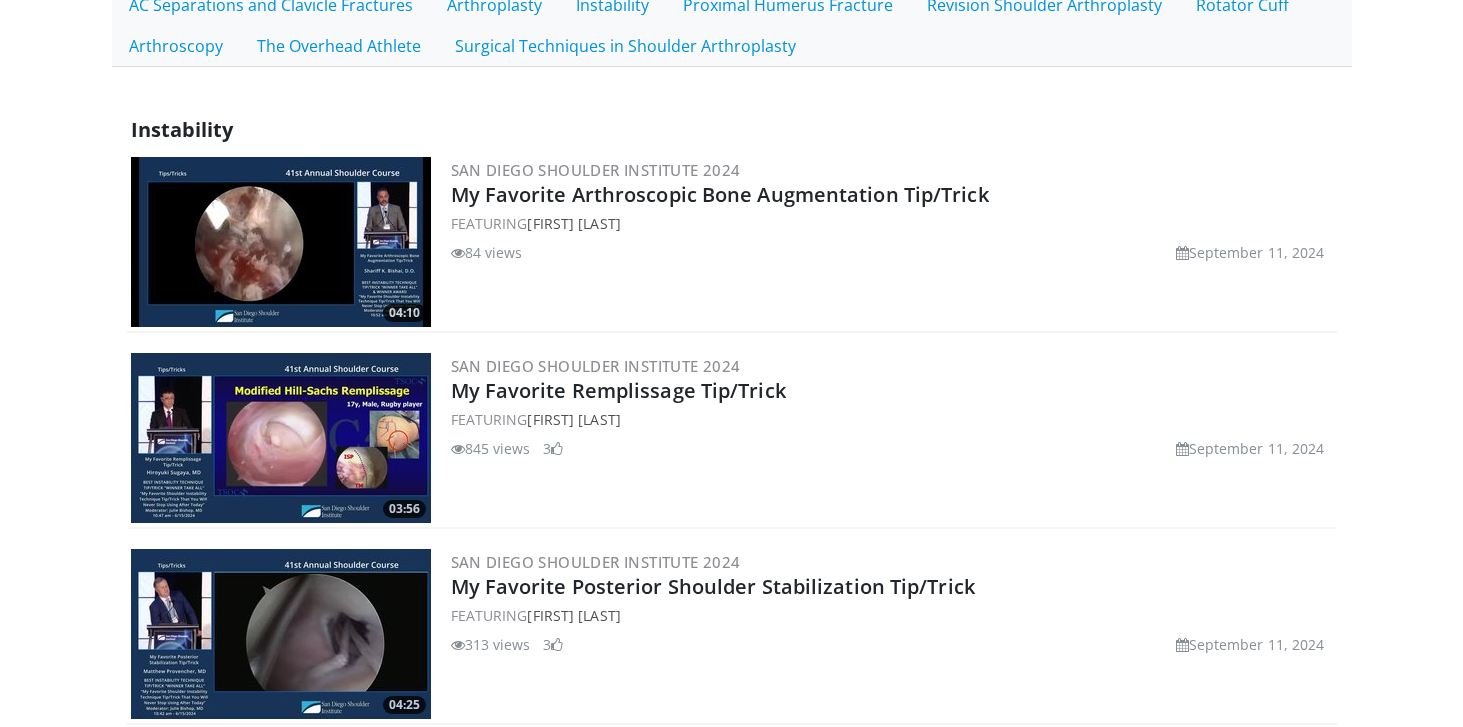 click at bounding box center (281, 242) 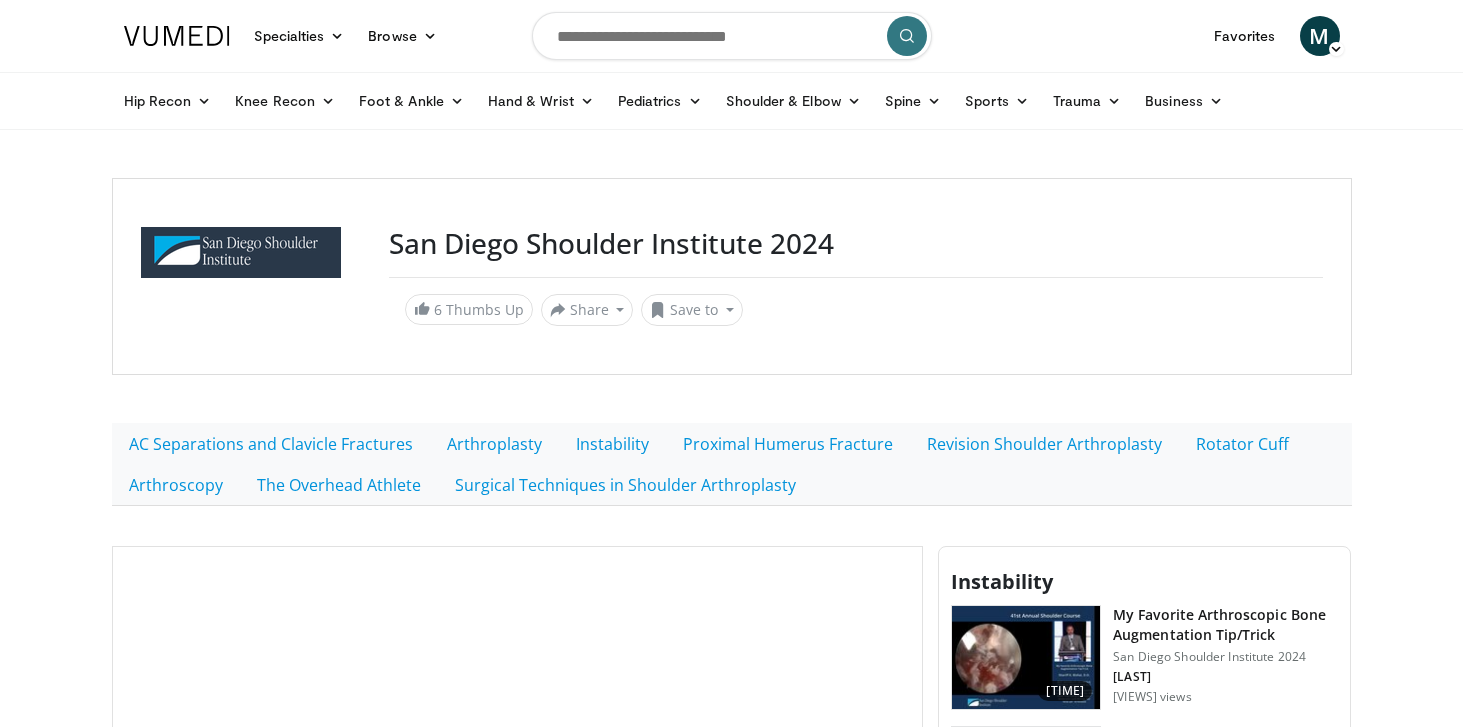 scroll, scrollTop: 0, scrollLeft: 0, axis: both 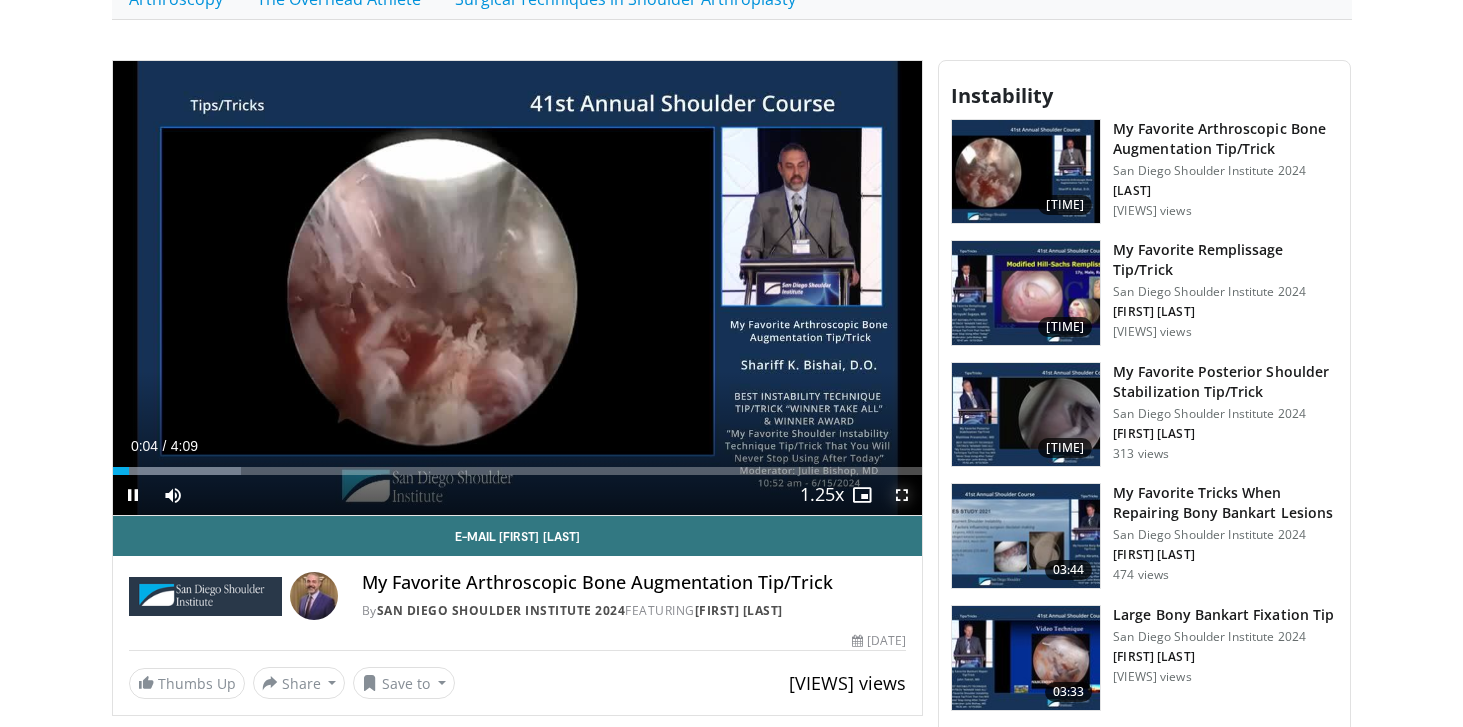 click at bounding box center [902, 495] 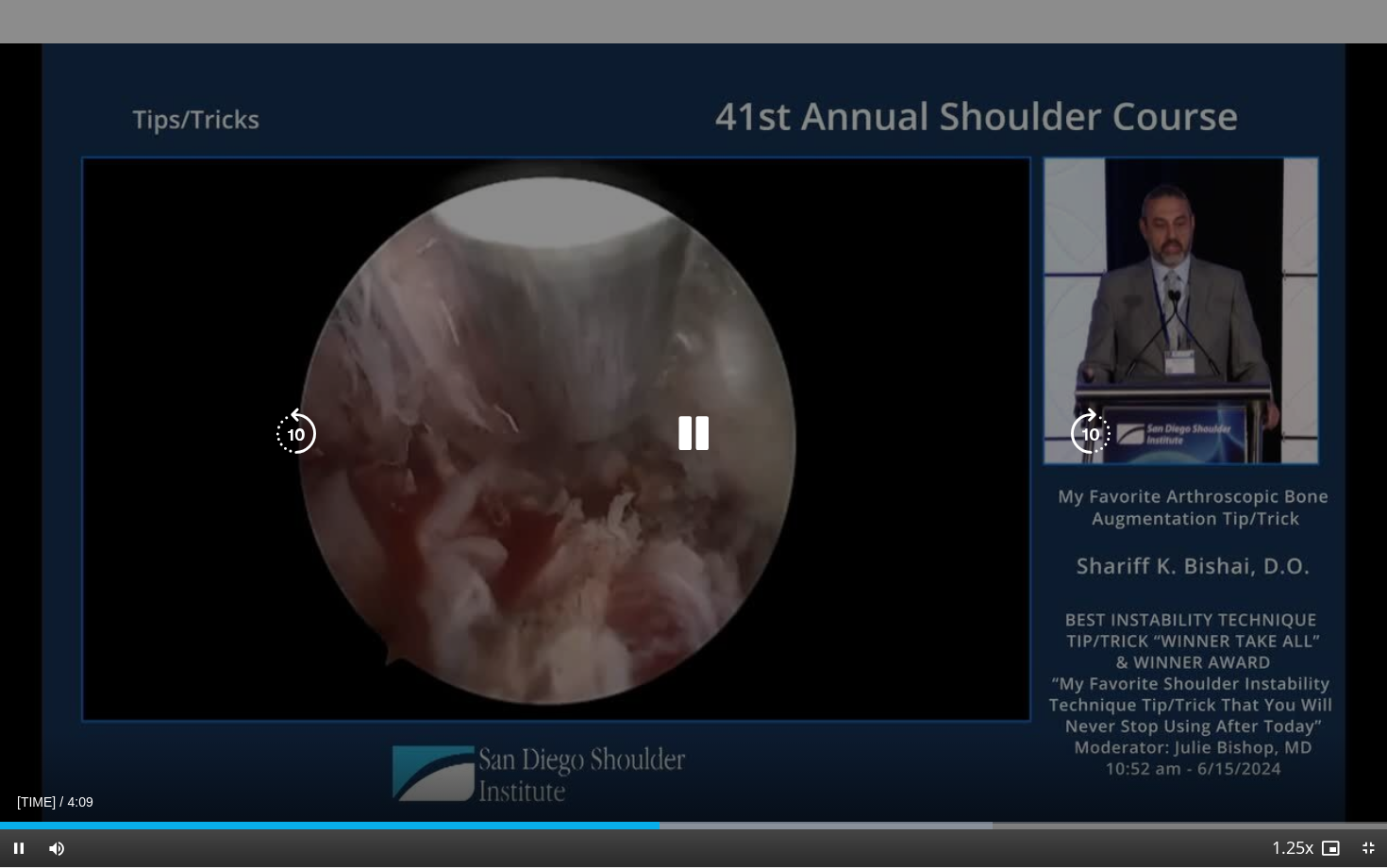 click at bounding box center (694, 434) 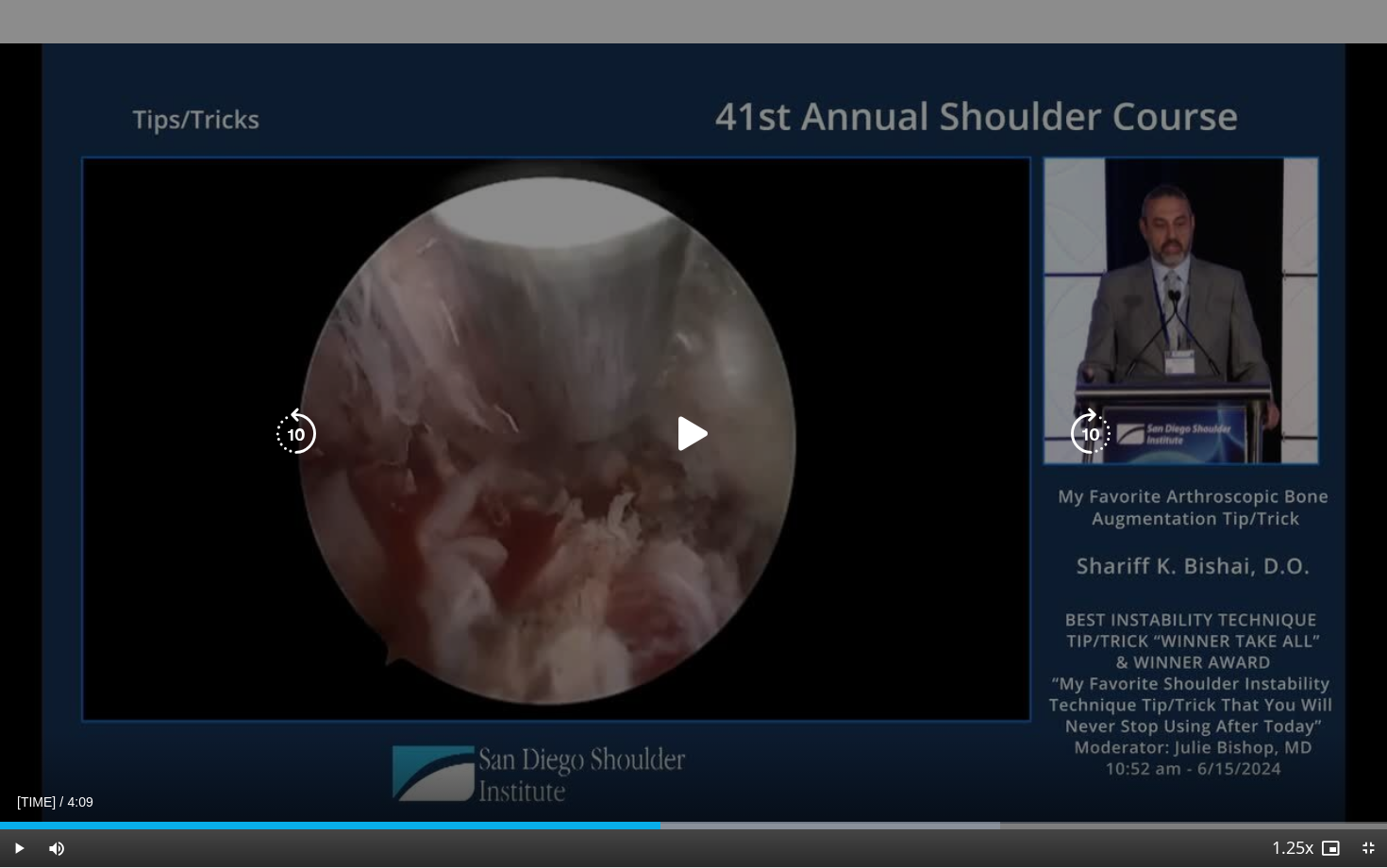 click at bounding box center (694, 434) 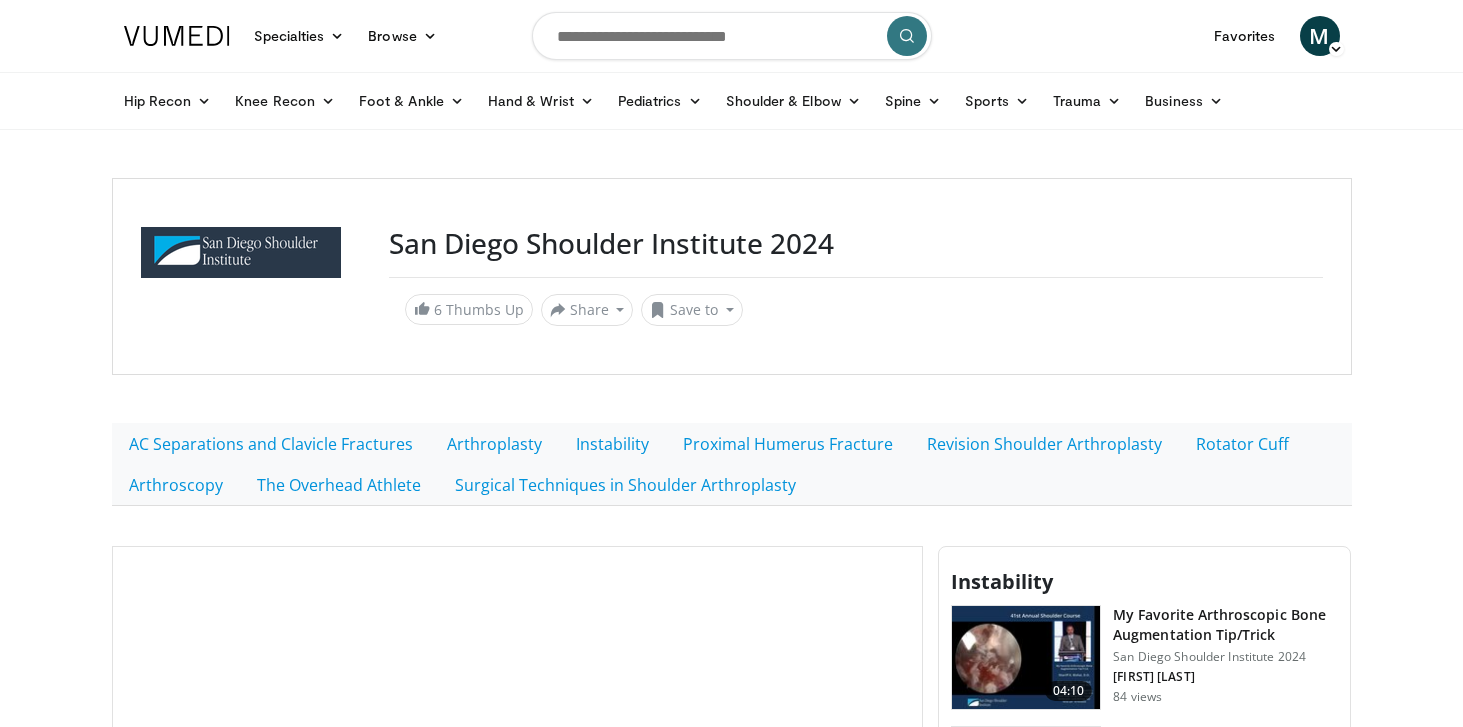 scroll, scrollTop: 0, scrollLeft: 0, axis: both 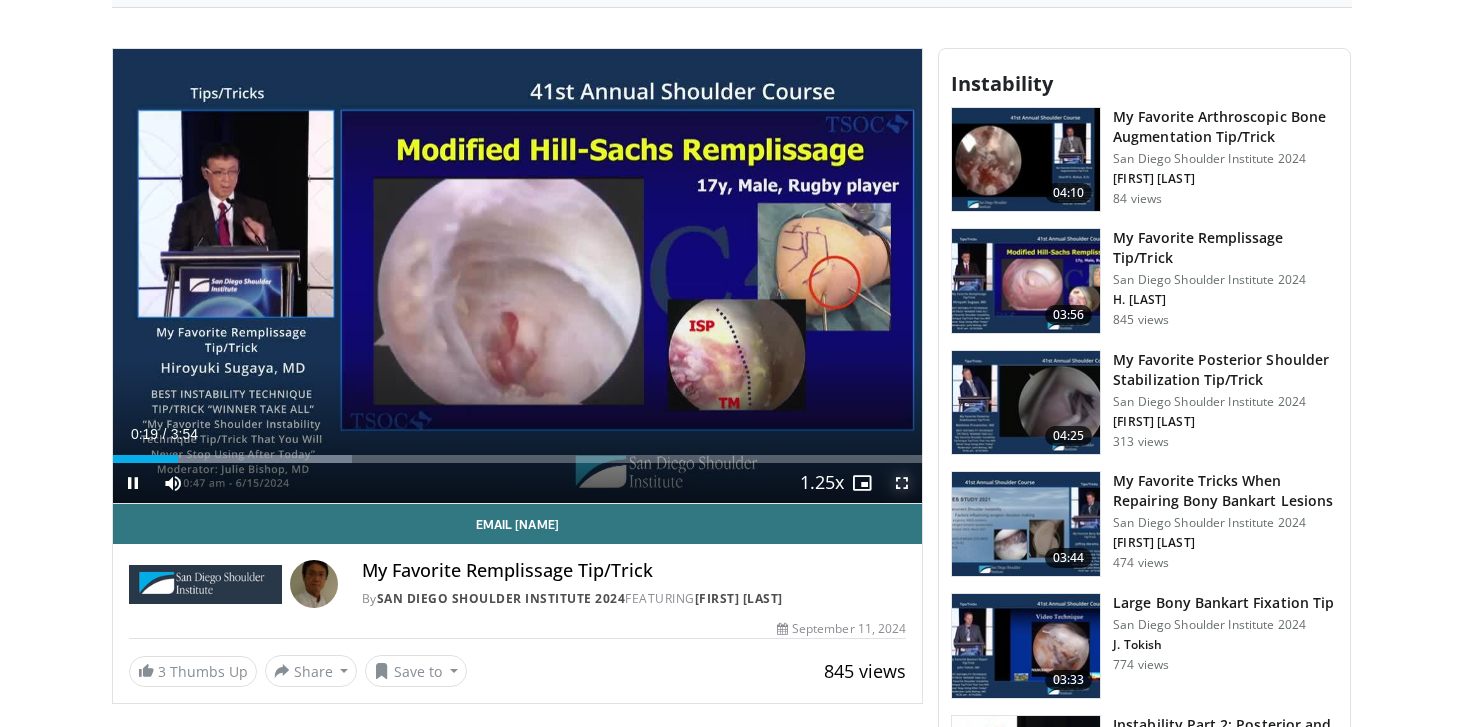 click at bounding box center (902, 483) 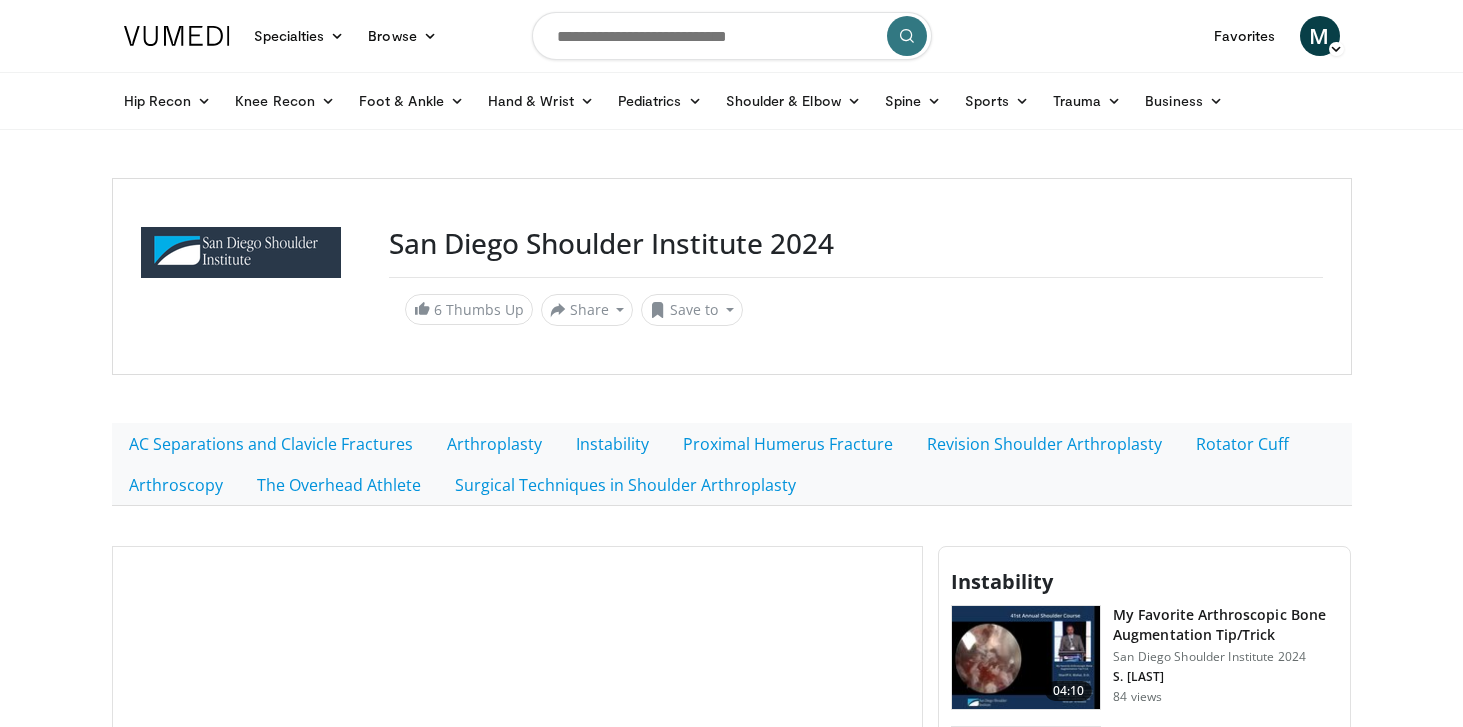 scroll, scrollTop: 0, scrollLeft: 0, axis: both 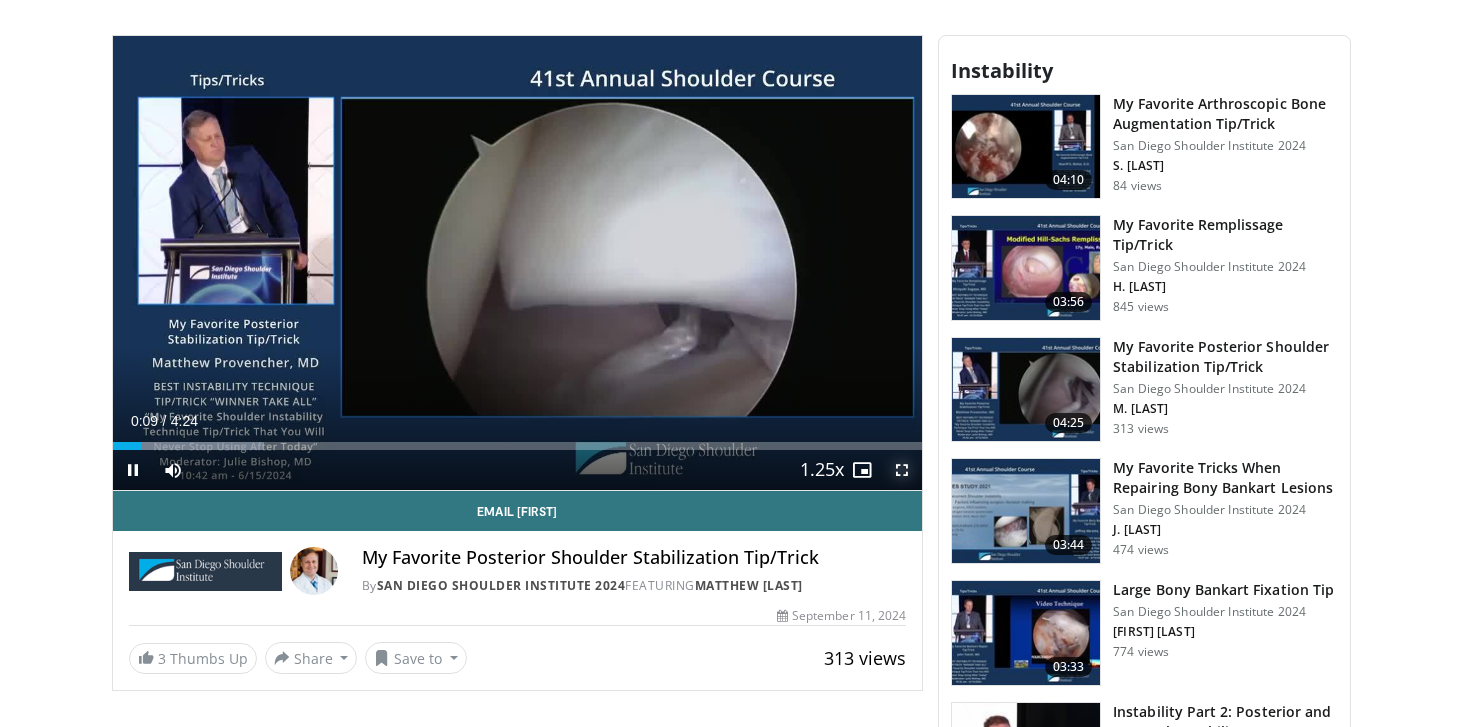 click at bounding box center (902, 470) 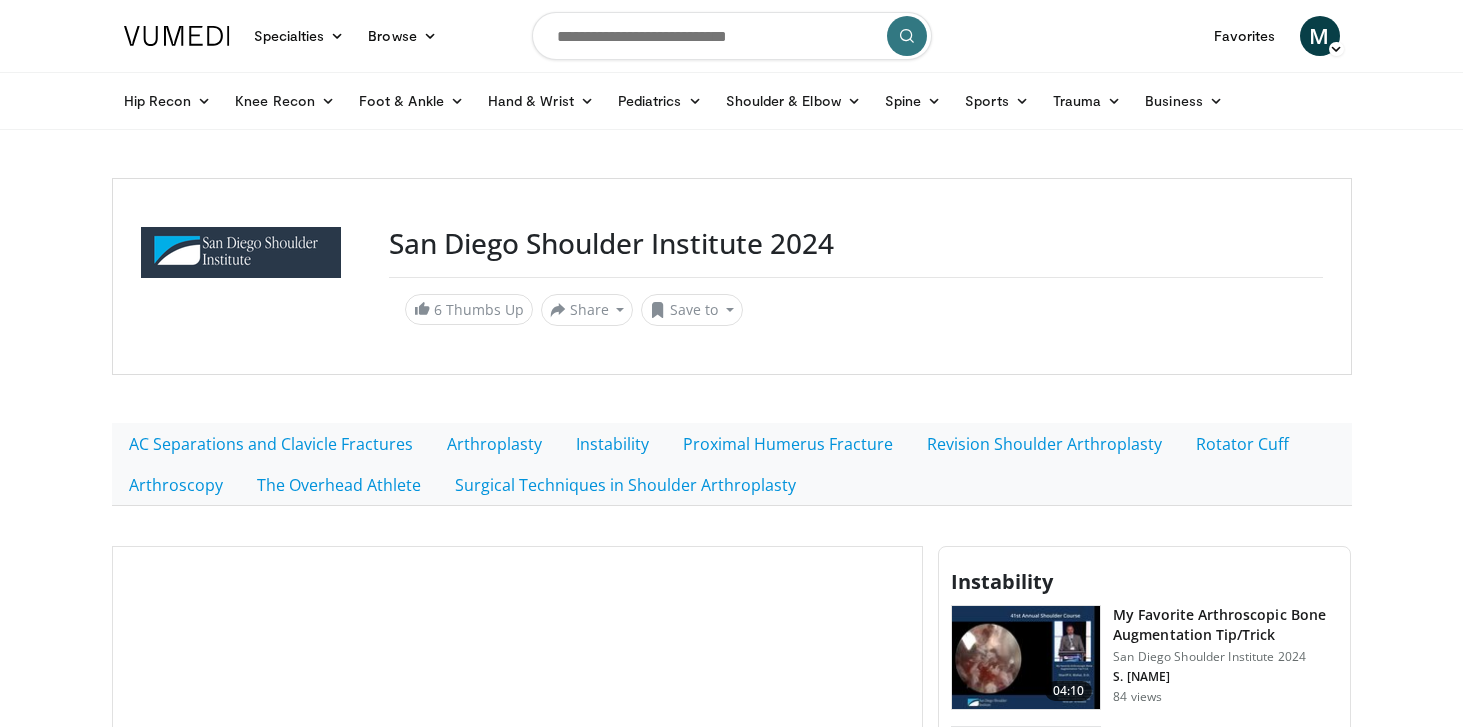 scroll, scrollTop: 0, scrollLeft: 0, axis: both 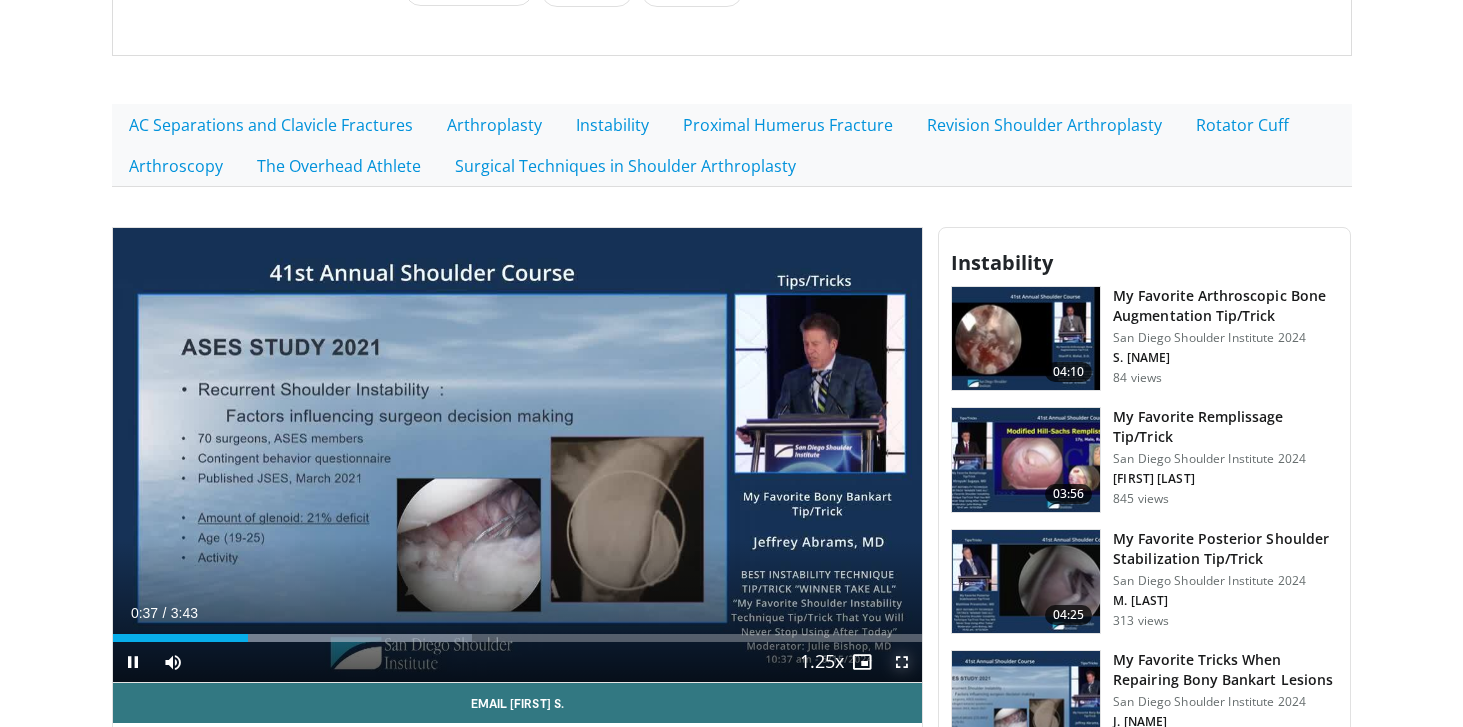 click at bounding box center [902, 662] 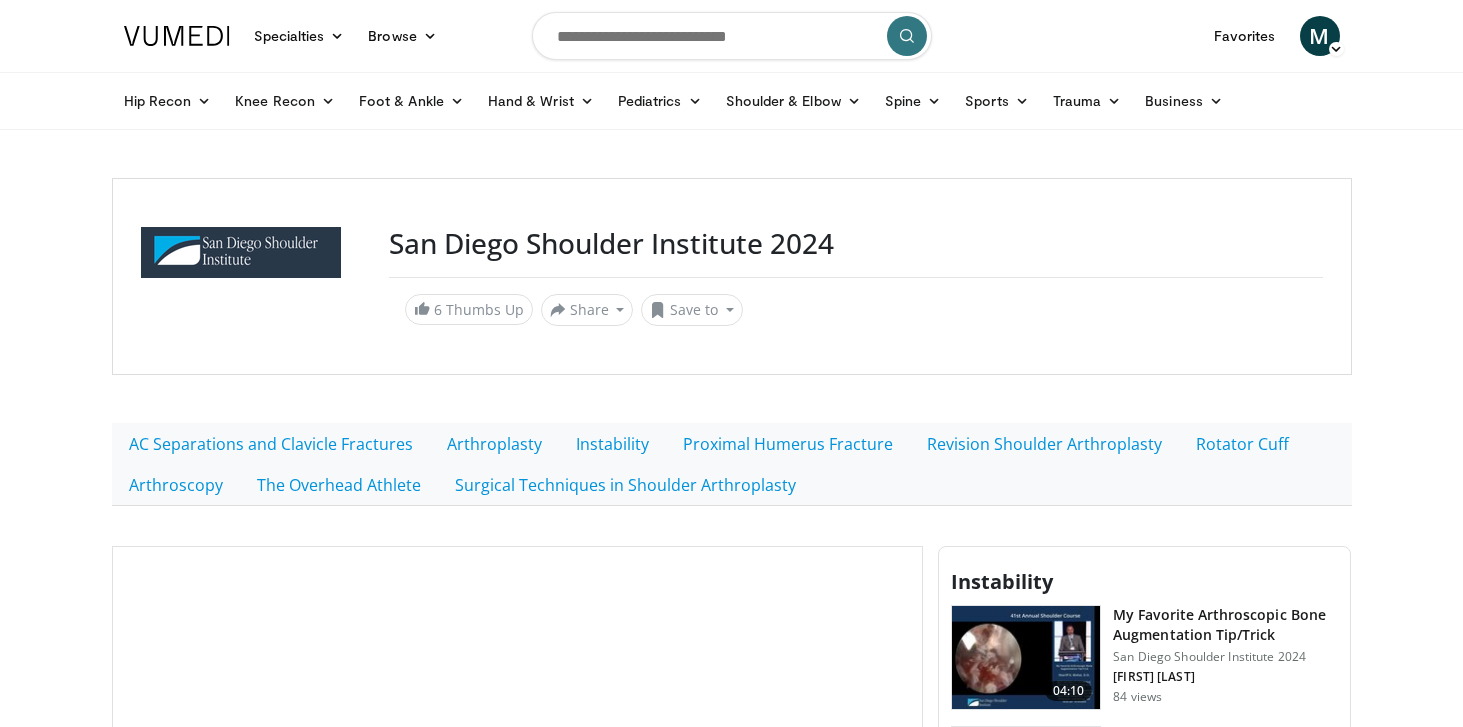 scroll, scrollTop: 0, scrollLeft: 0, axis: both 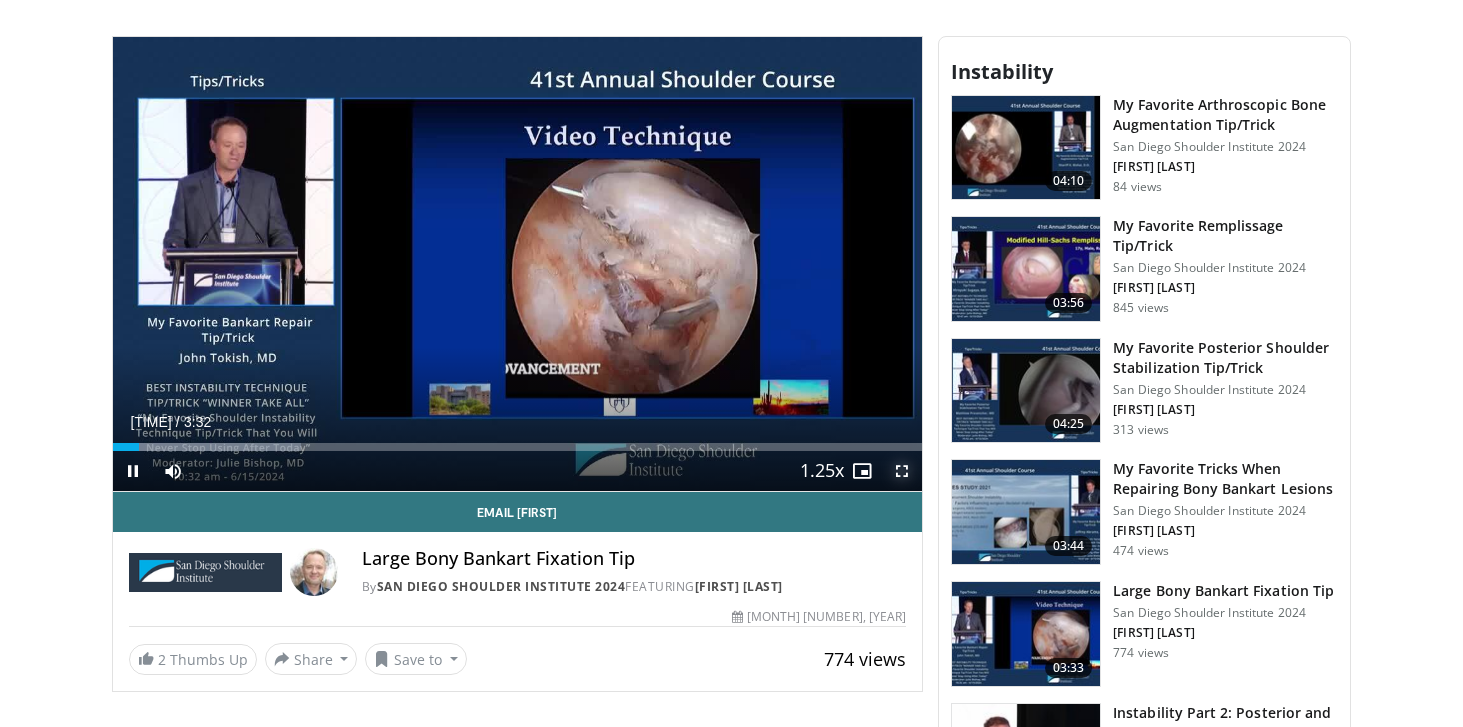 click at bounding box center (902, 471) 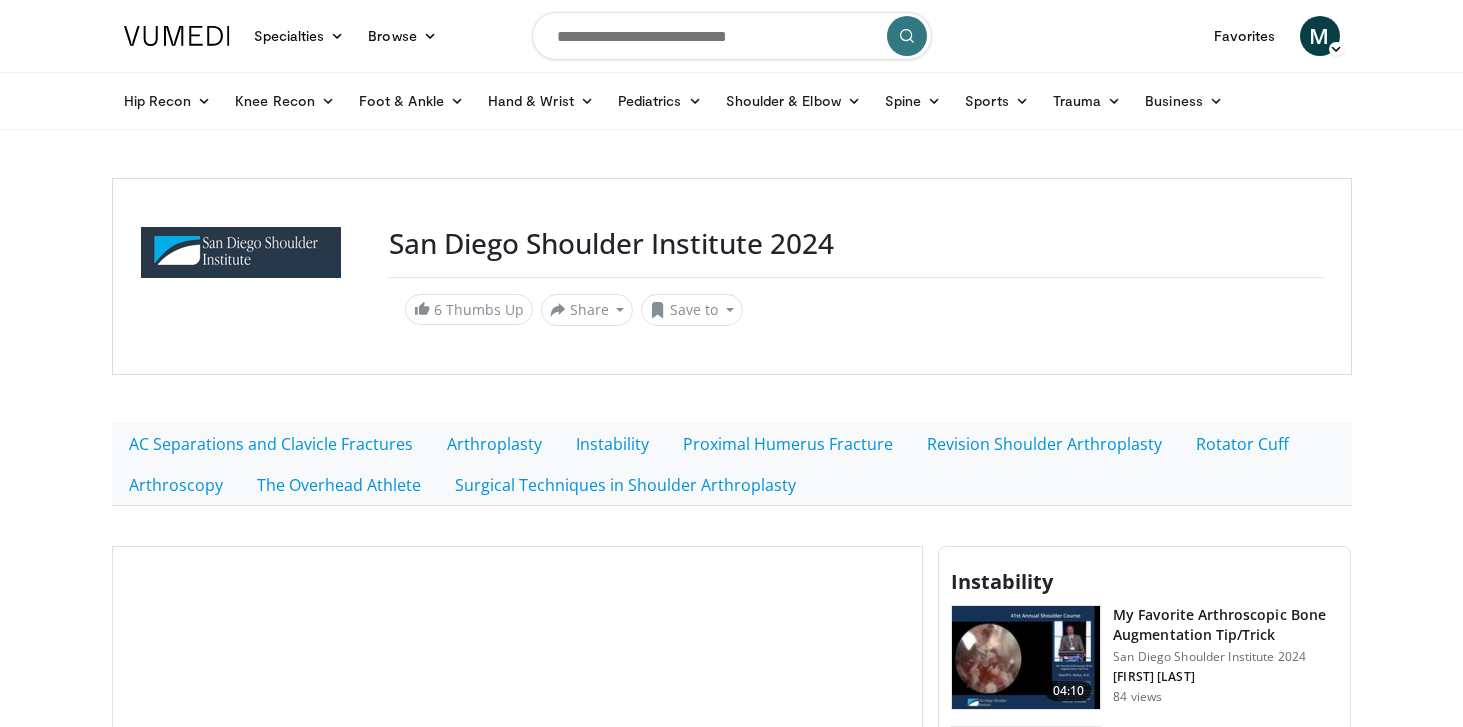scroll, scrollTop: 0, scrollLeft: 0, axis: both 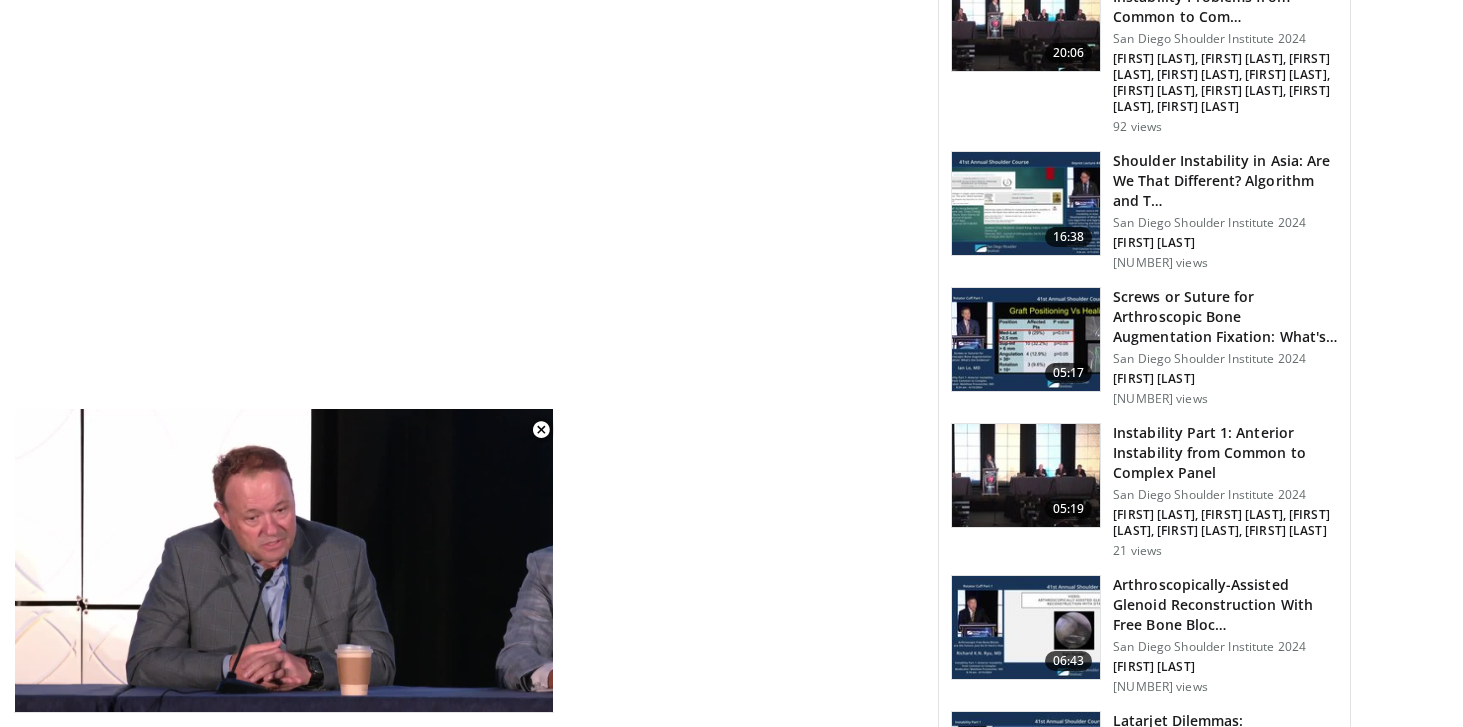 click at bounding box center [1026, 476] 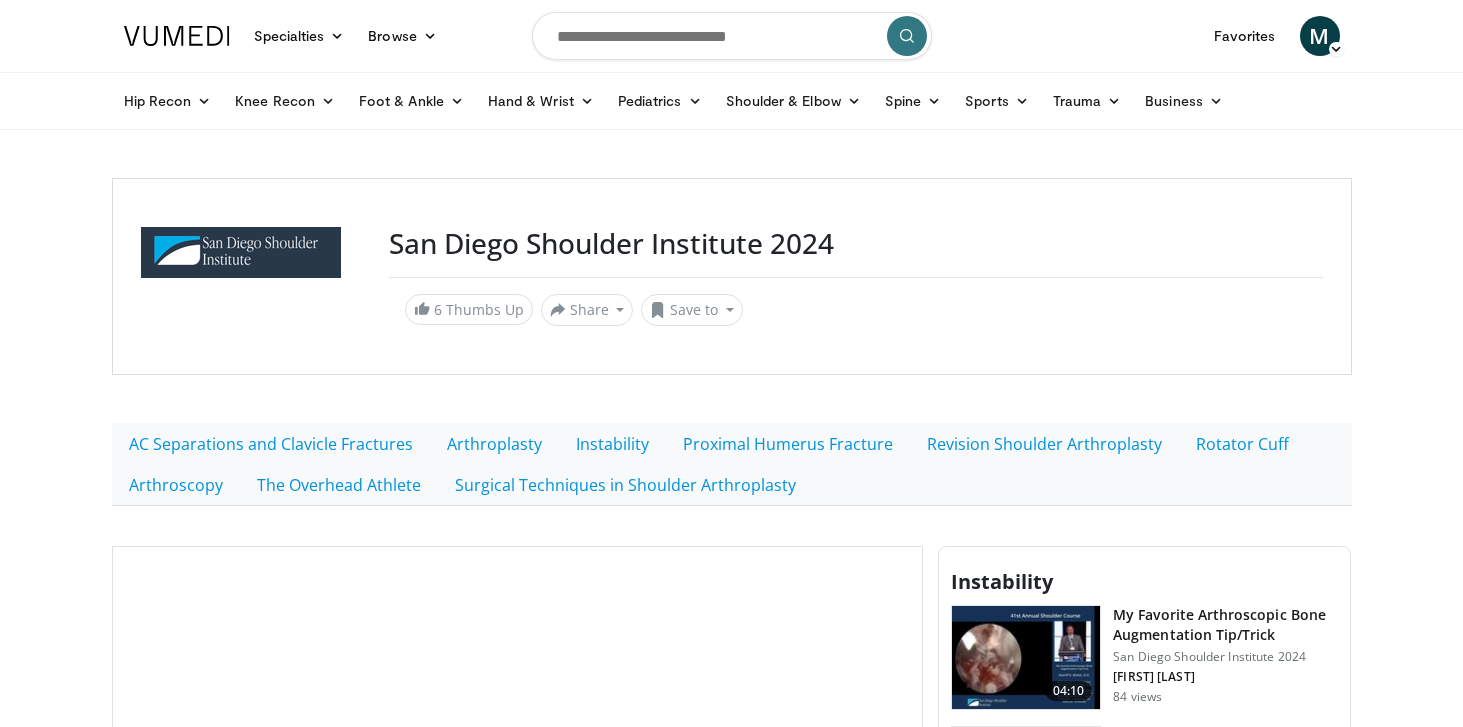 scroll, scrollTop: 0, scrollLeft: 0, axis: both 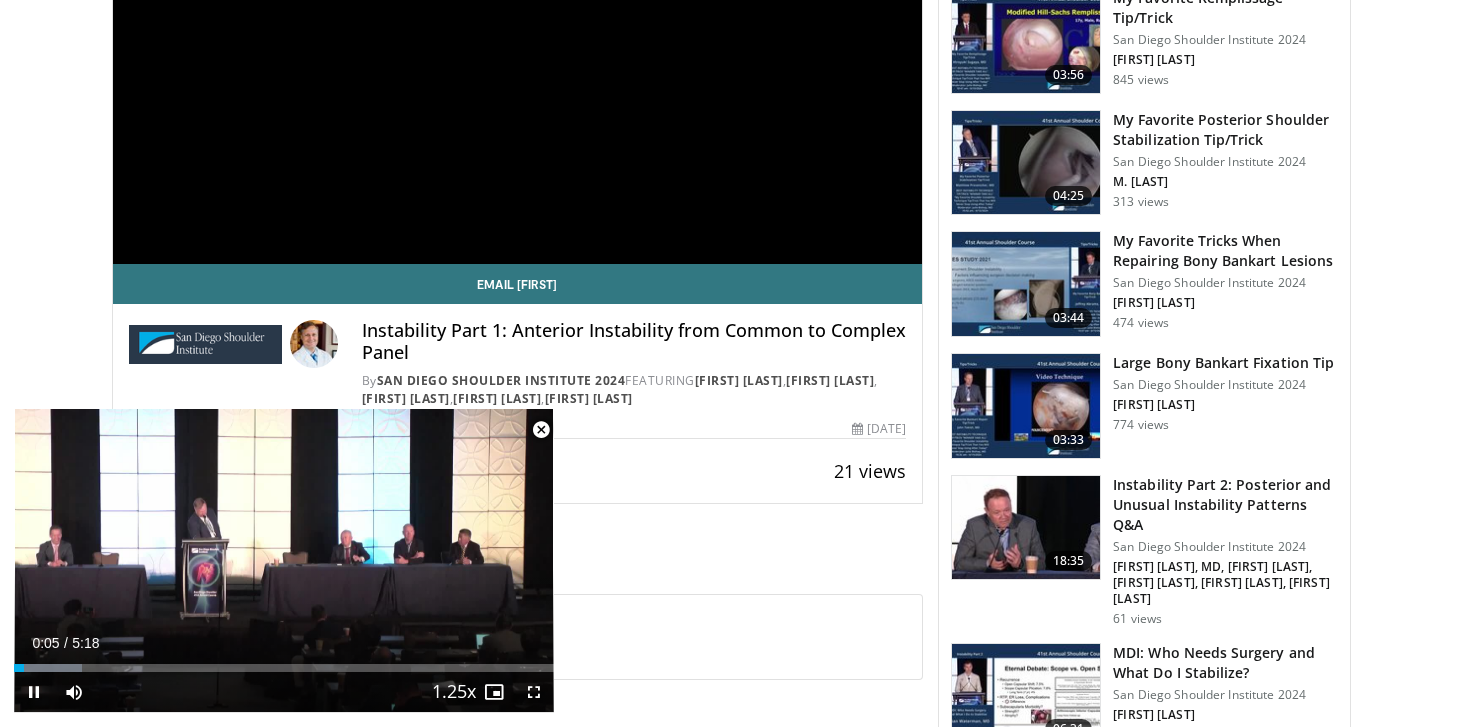 click at bounding box center (541, 430) 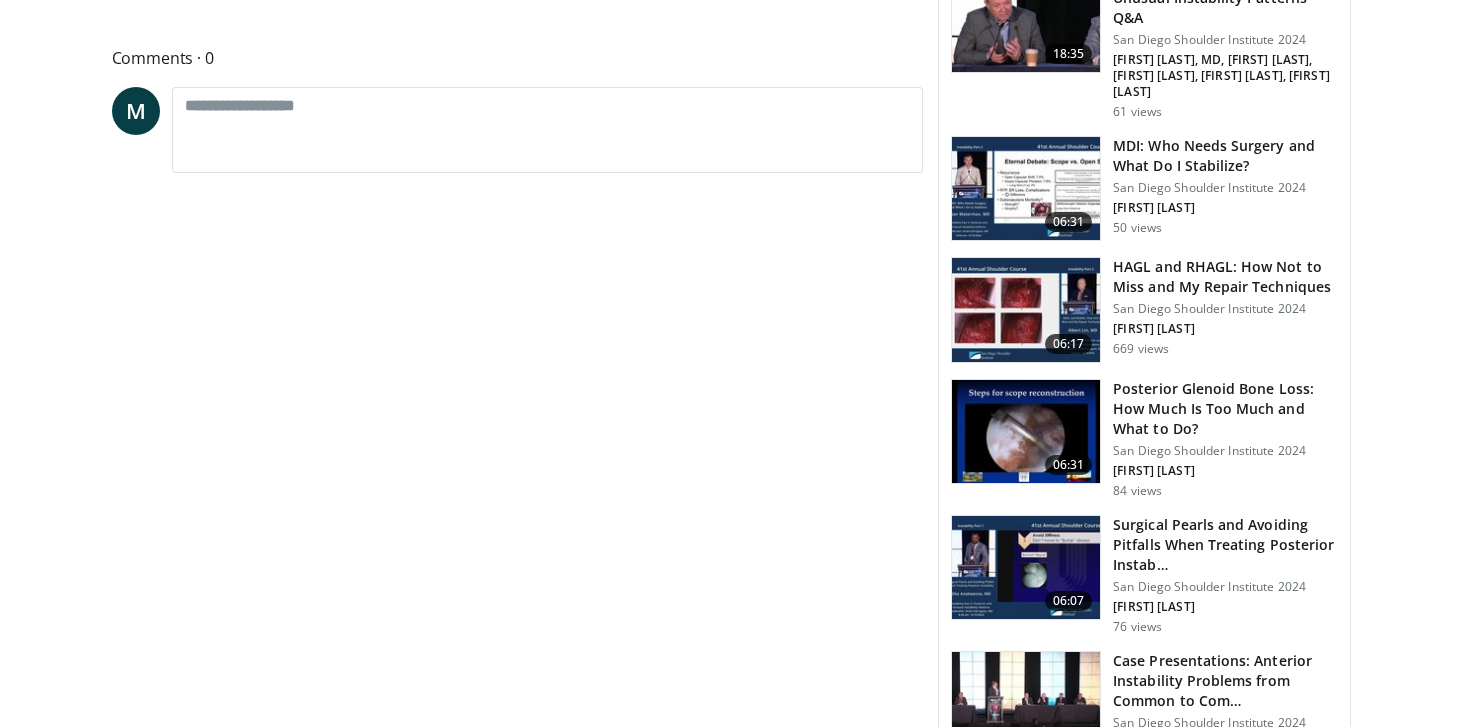 scroll, scrollTop: 1253, scrollLeft: 0, axis: vertical 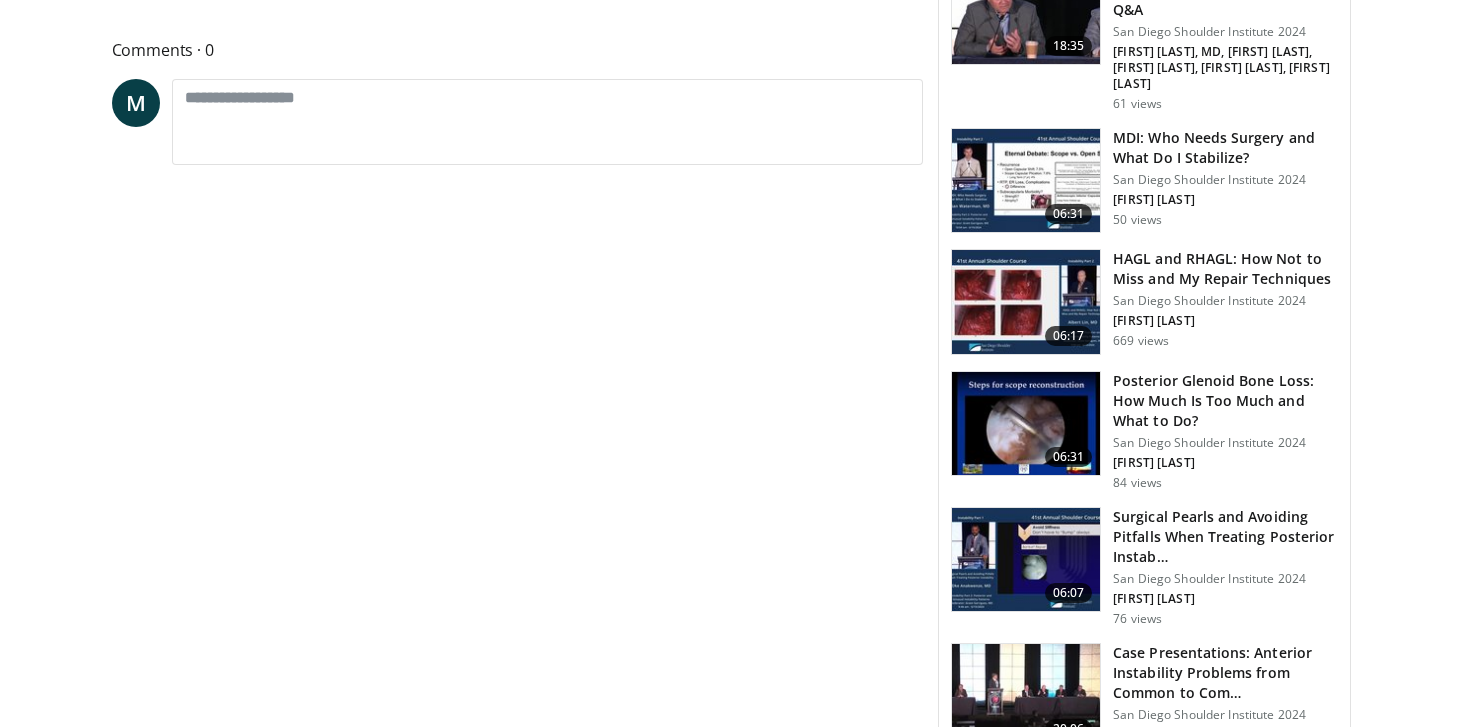 click at bounding box center (1026, 560) 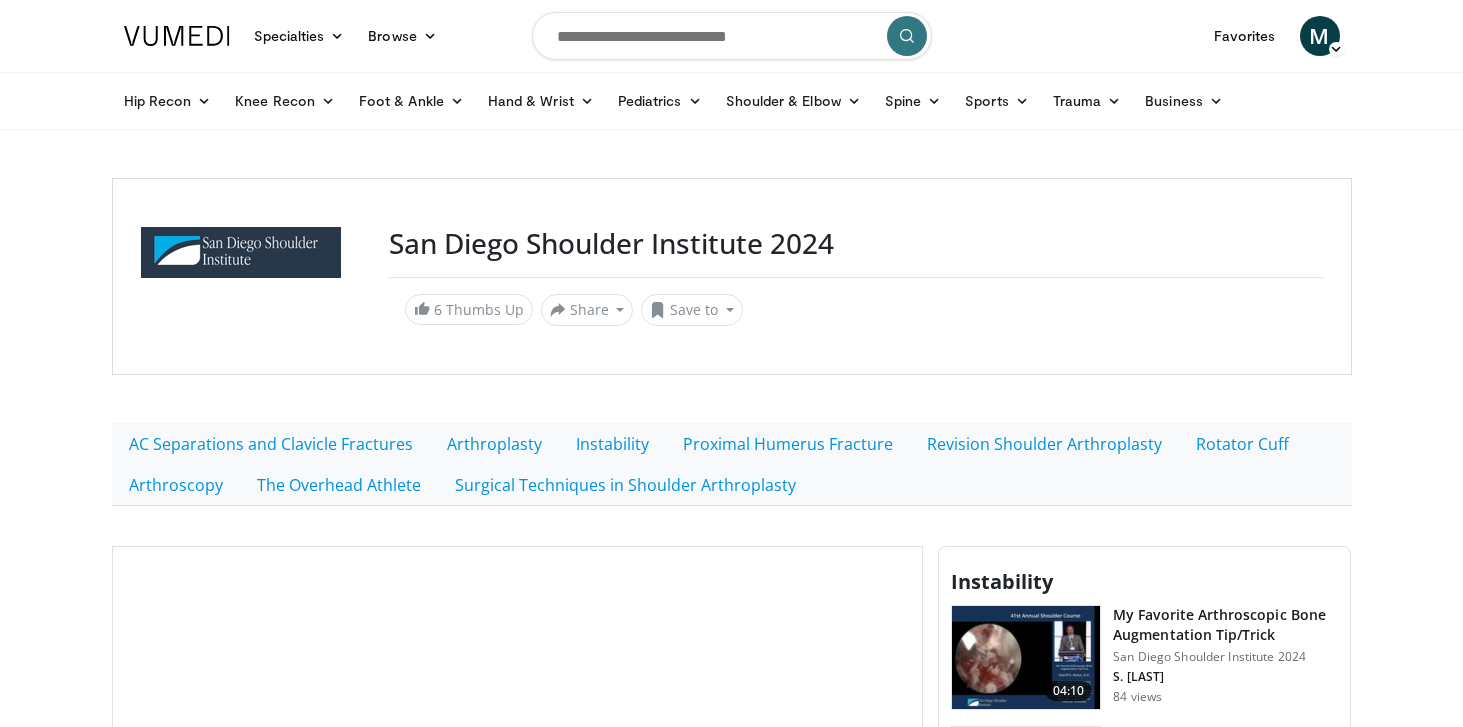 scroll, scrollTop: 0, scrollLeft: 0, axis: both 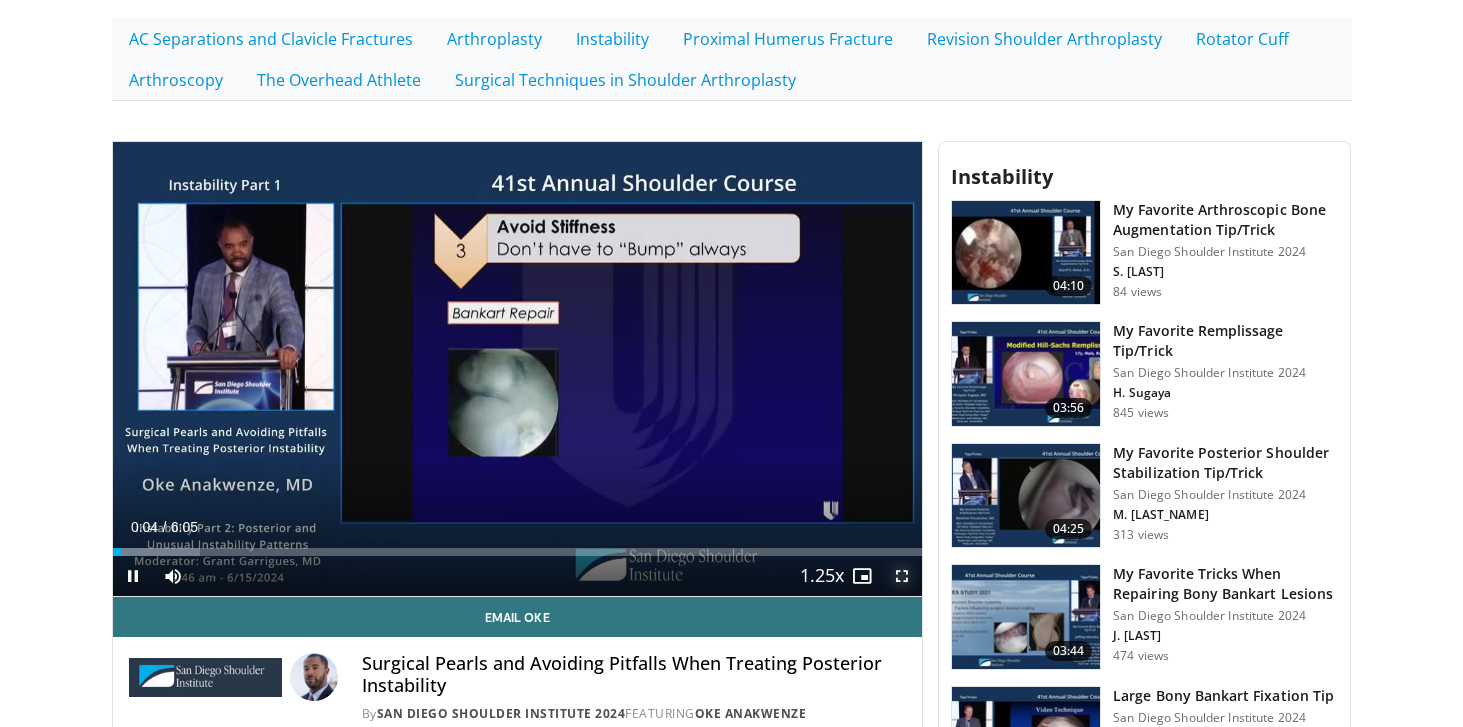 click at bounding box center [902, 576] 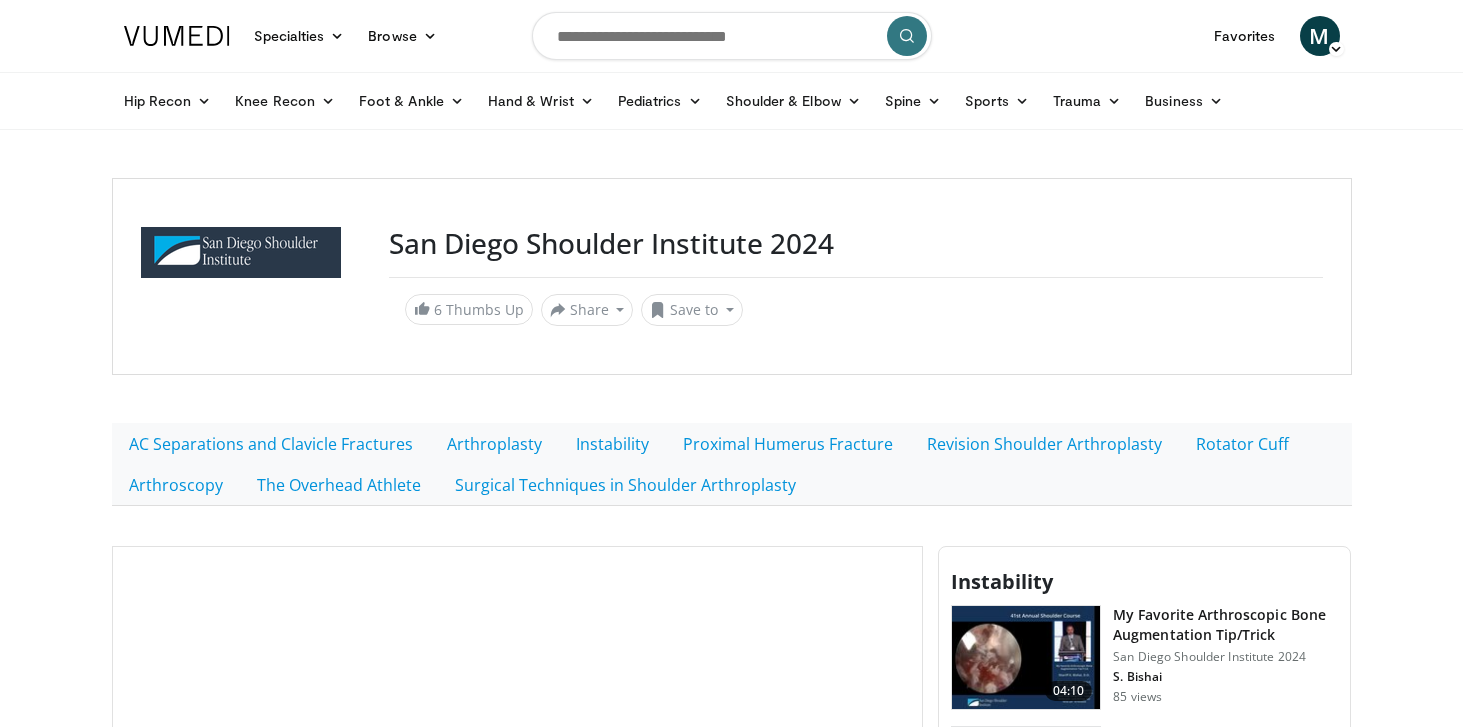 scroll, scrollTop: 0, scrollLeft: 0, axis: both 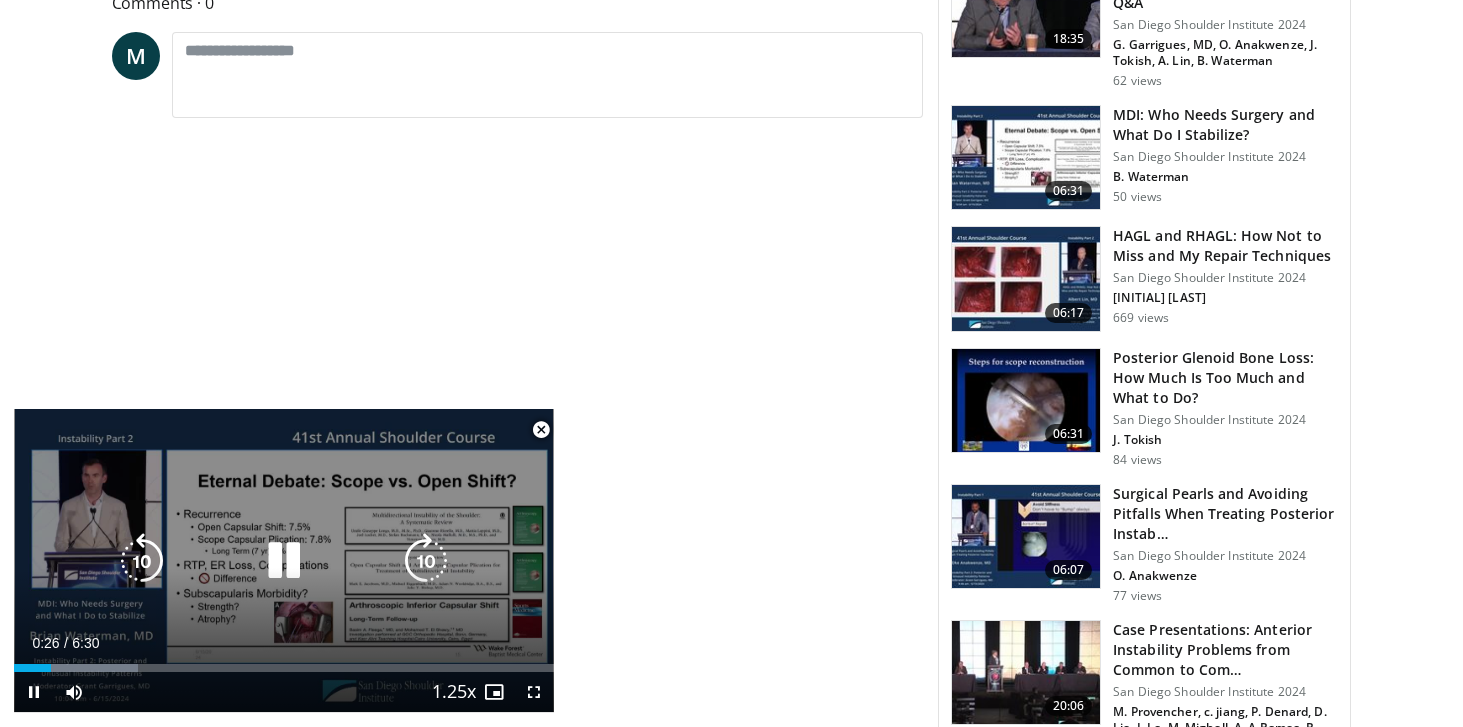 click on "10 seconds
Tap to unmute" at bounding box center [284, 560] 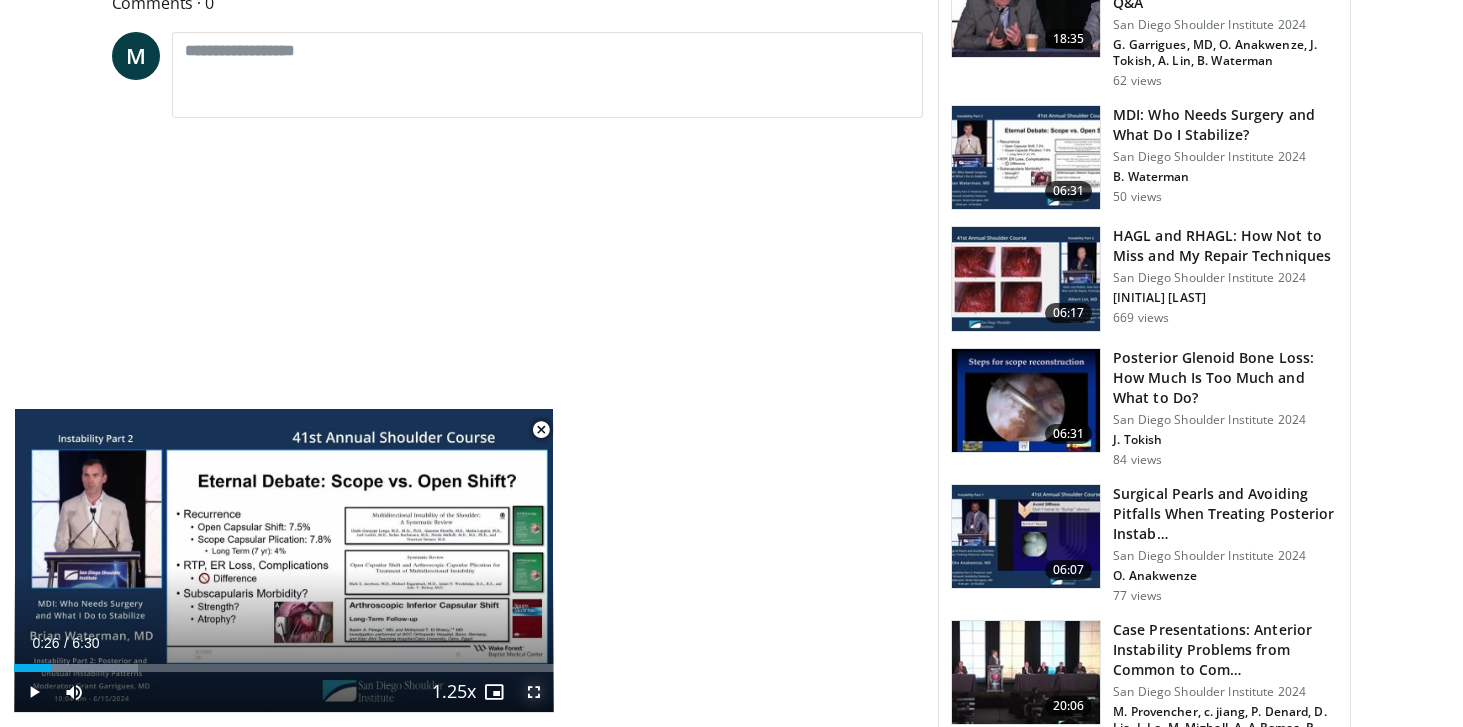 click at bounding box center (534, 692) 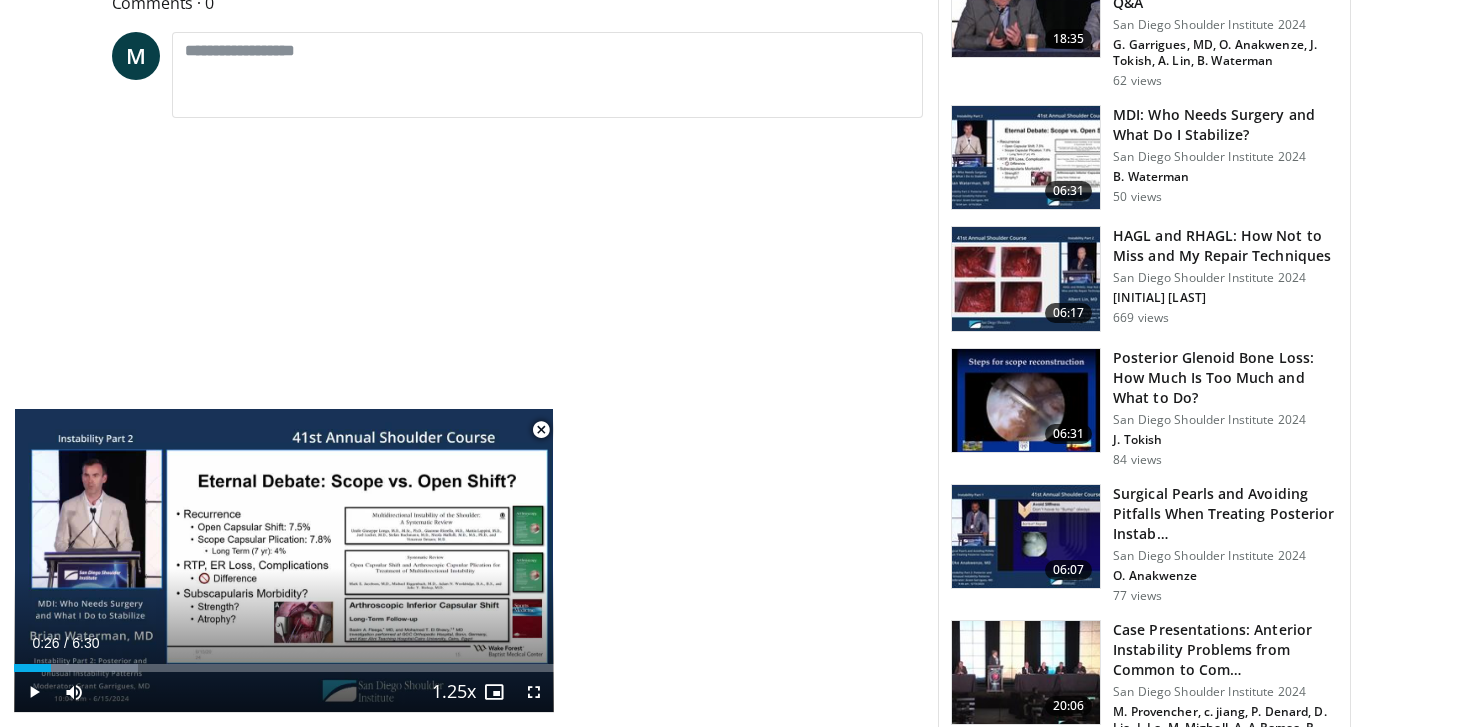 scroll, scrollTop: 804, scrollLeft: 0, axis: vertical 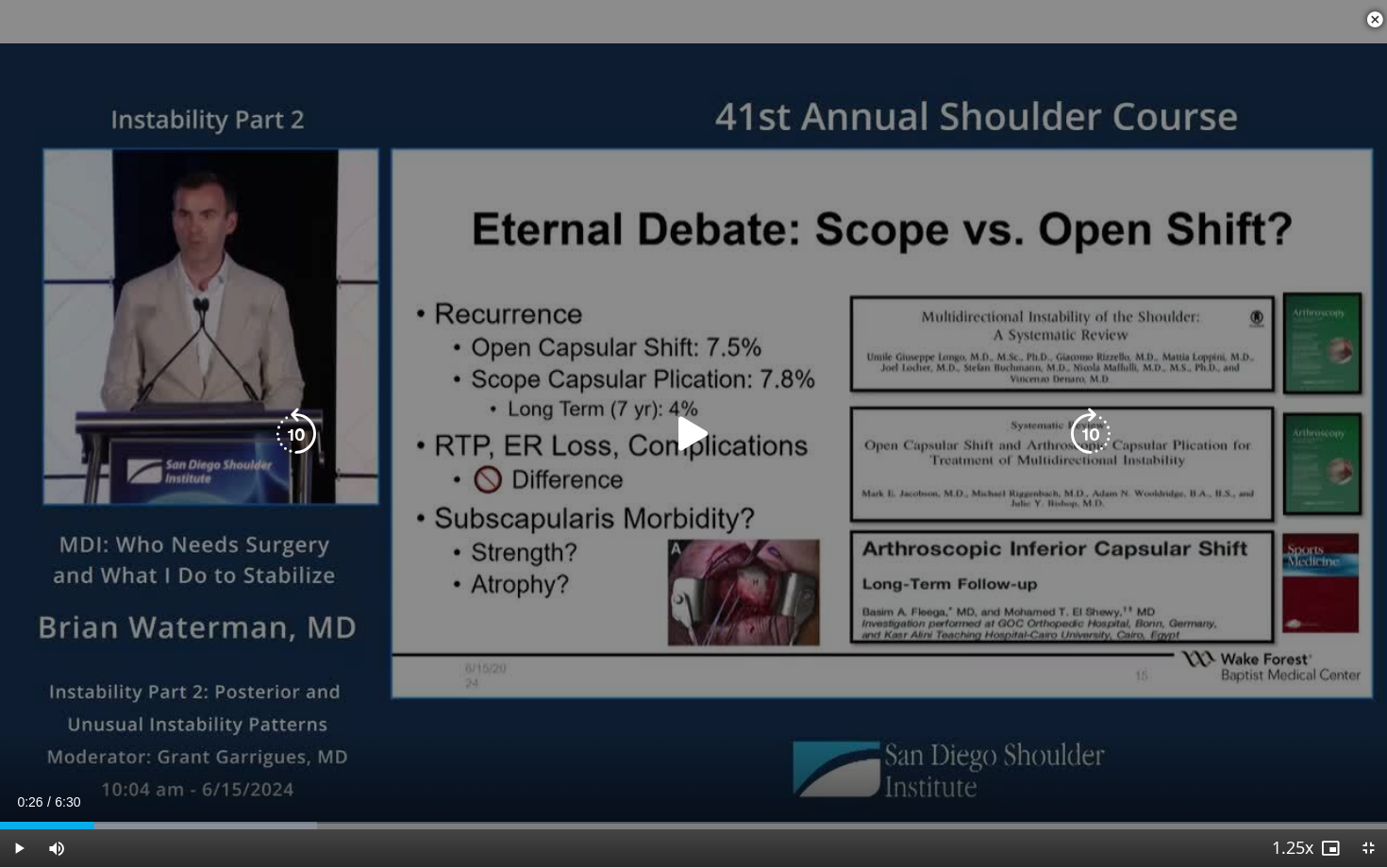 click at bounding box center [694, 434] 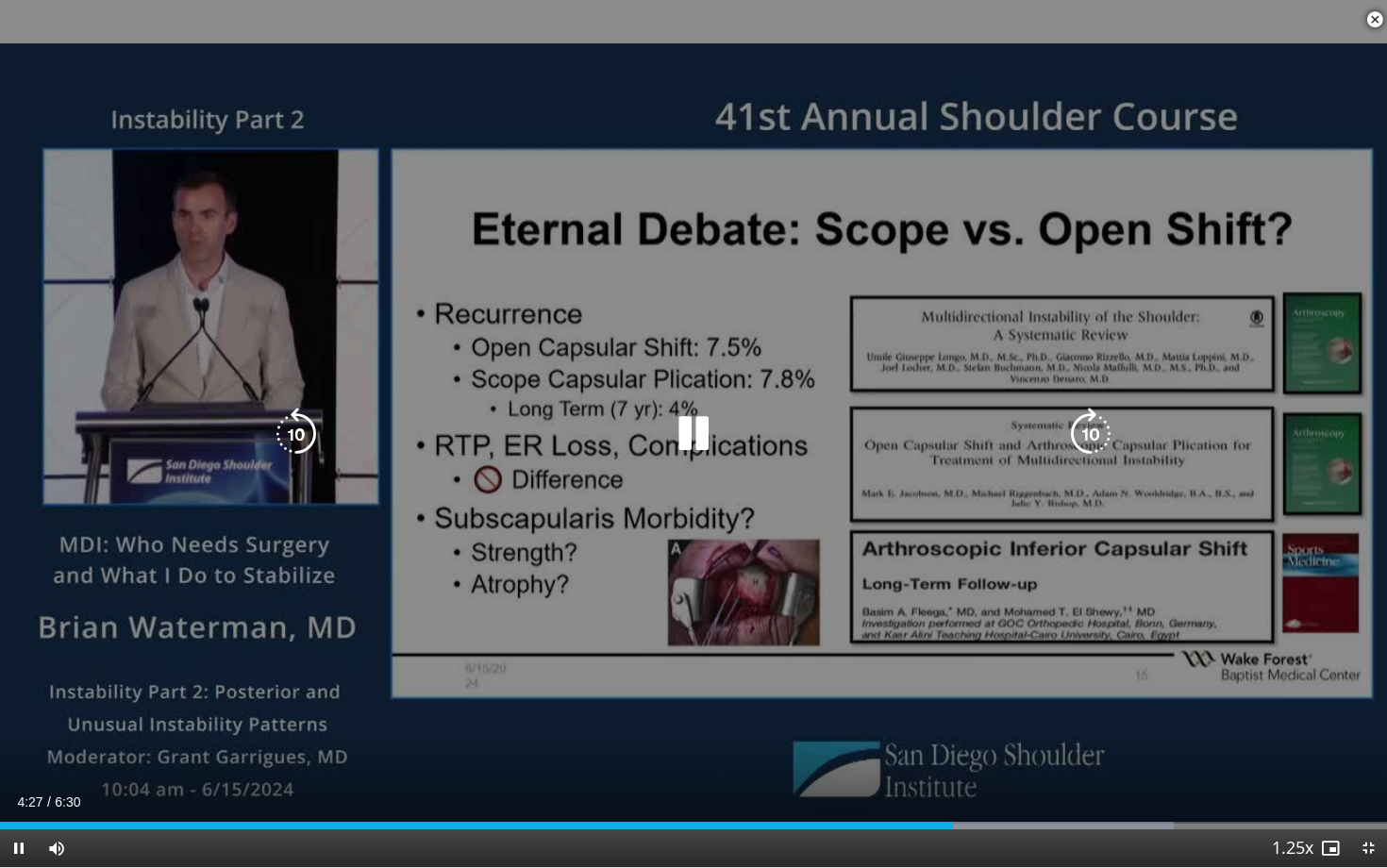 click at bounding box center (694, 434) 